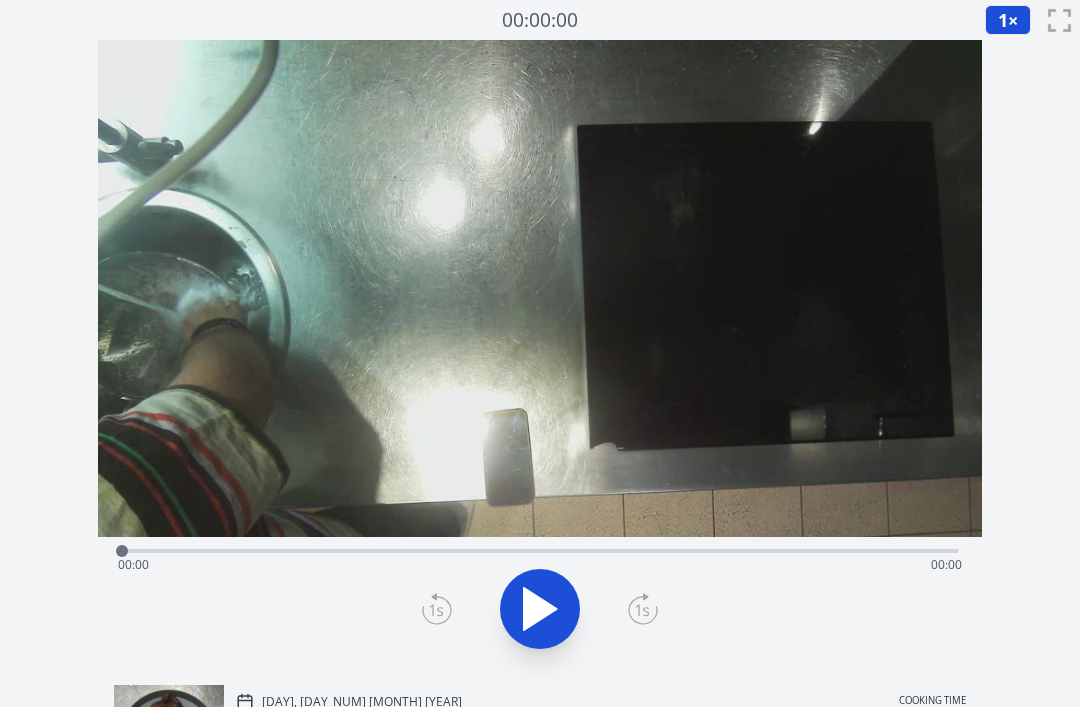 scroll, scrollTop: 0, scrollLeft: 0, axis: both 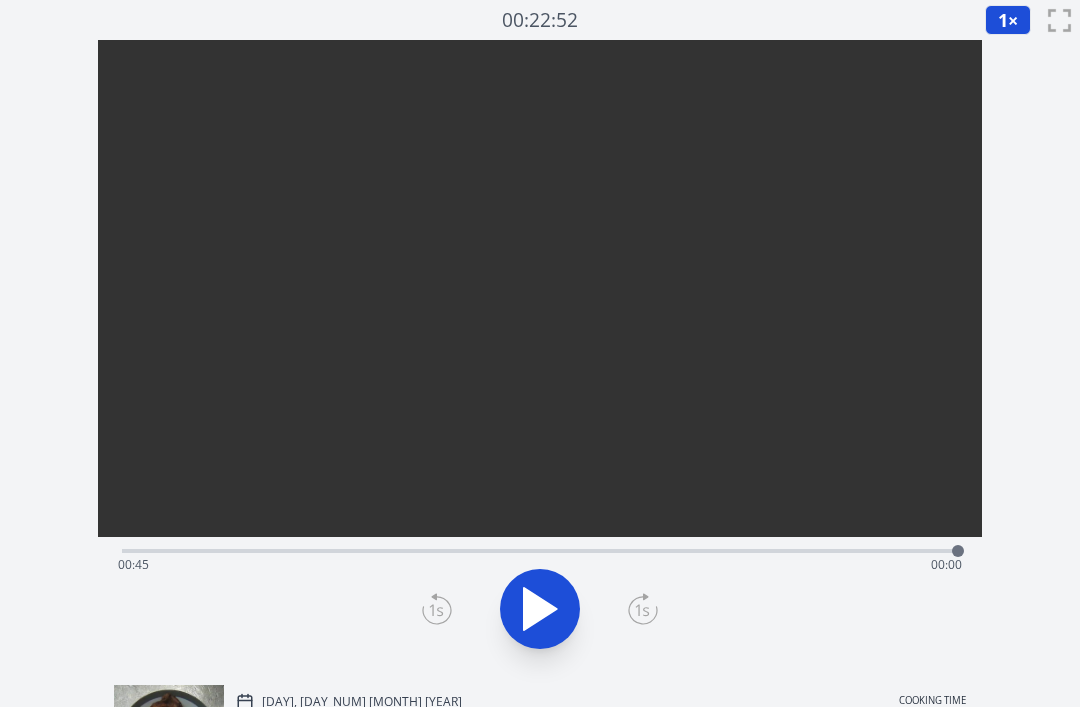 click on "Time elapsed: [DURATION]
Time remaining: [DURATION]" at bounding box center [540, 549] 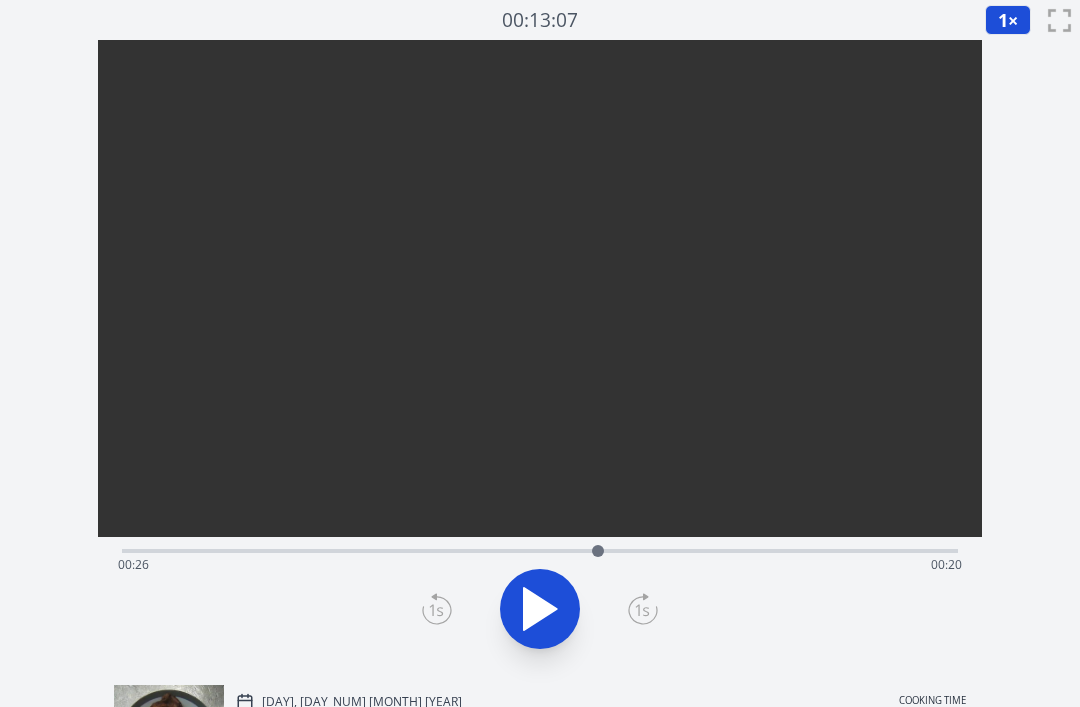 click on "Time elapsed: [DURATION]
Time remaining: [DURATION]" at bounding box center (540, 565) 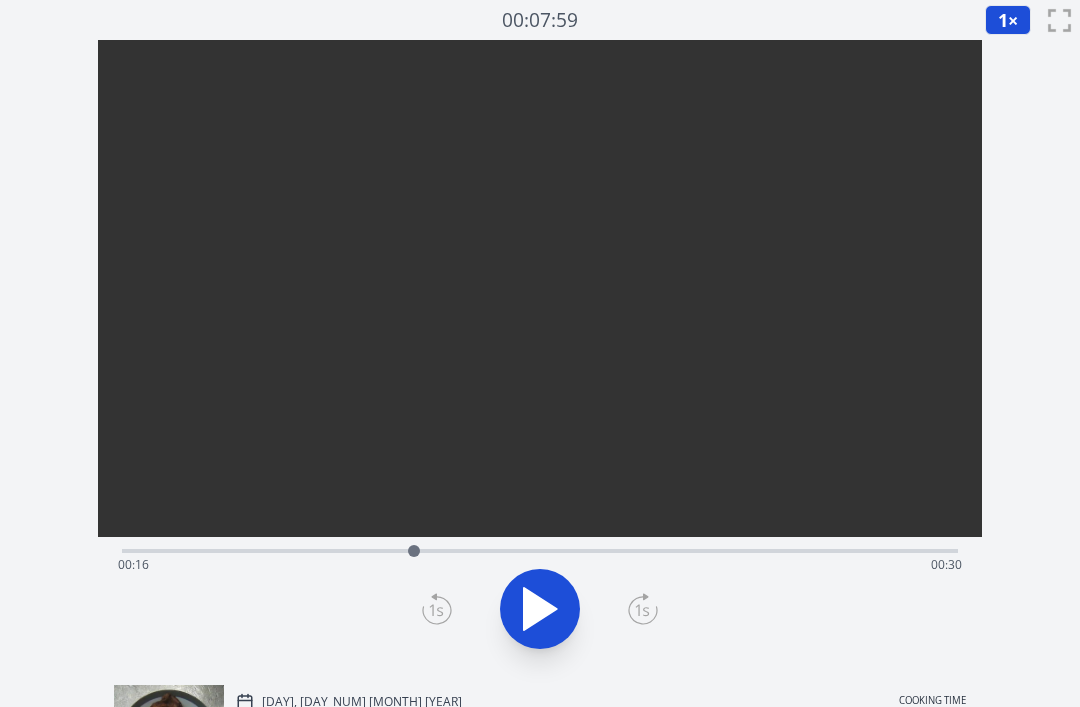click 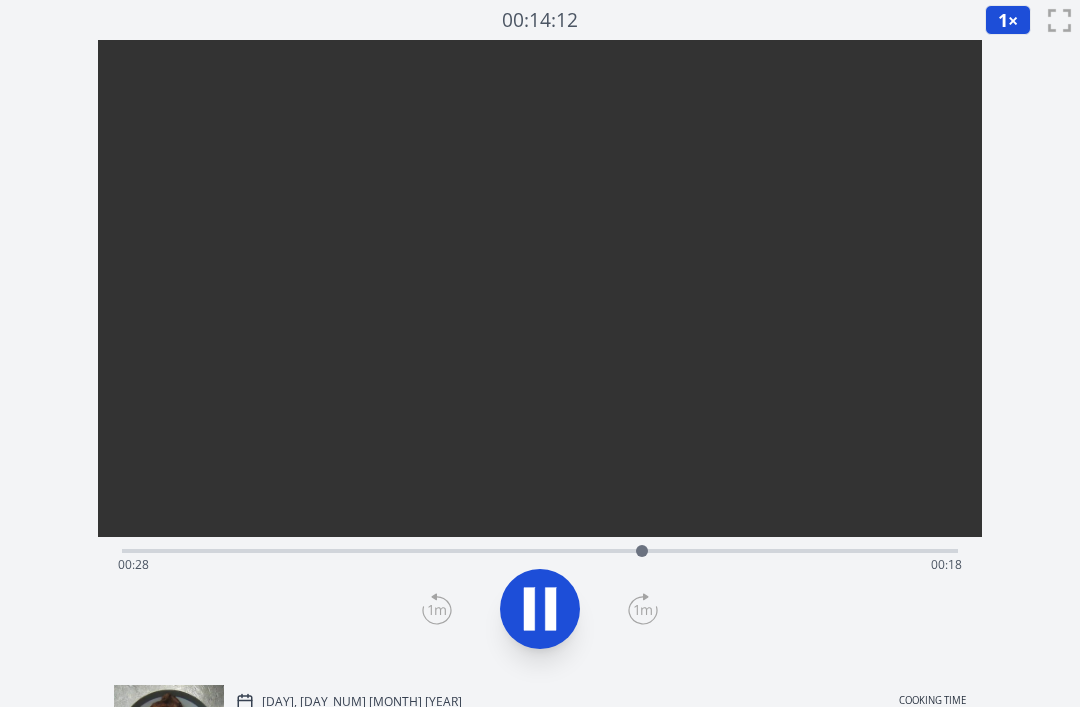 click at bounding box center (540, 609) 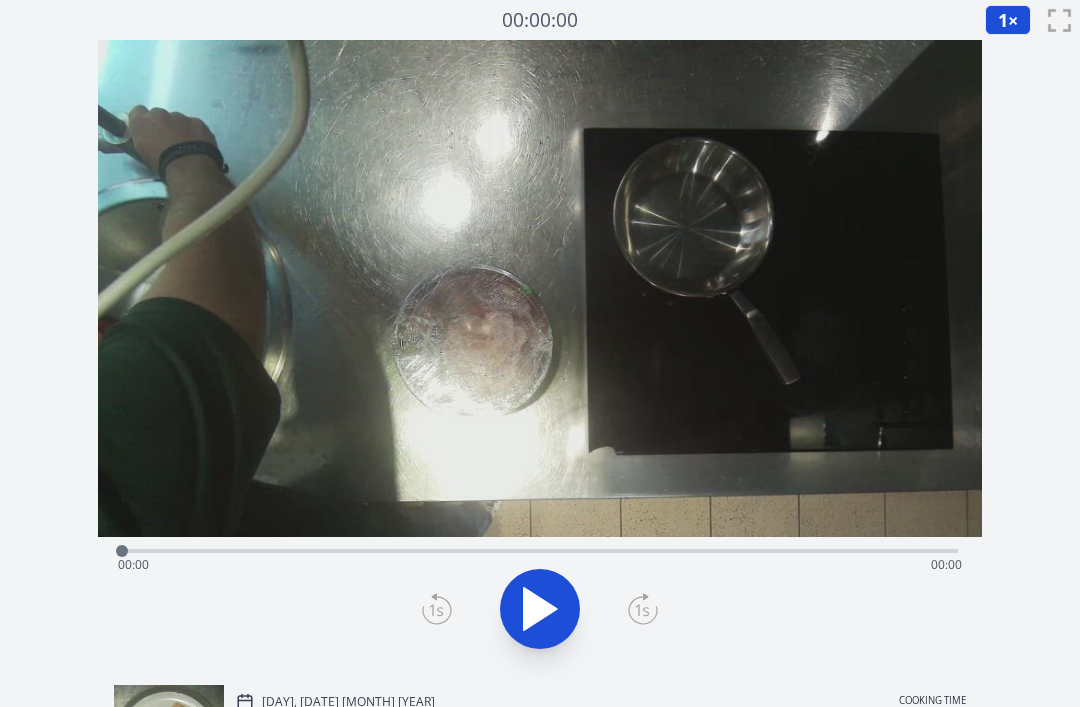 scroll, scrollTop: 0, scrollLeft: 0, axis: both 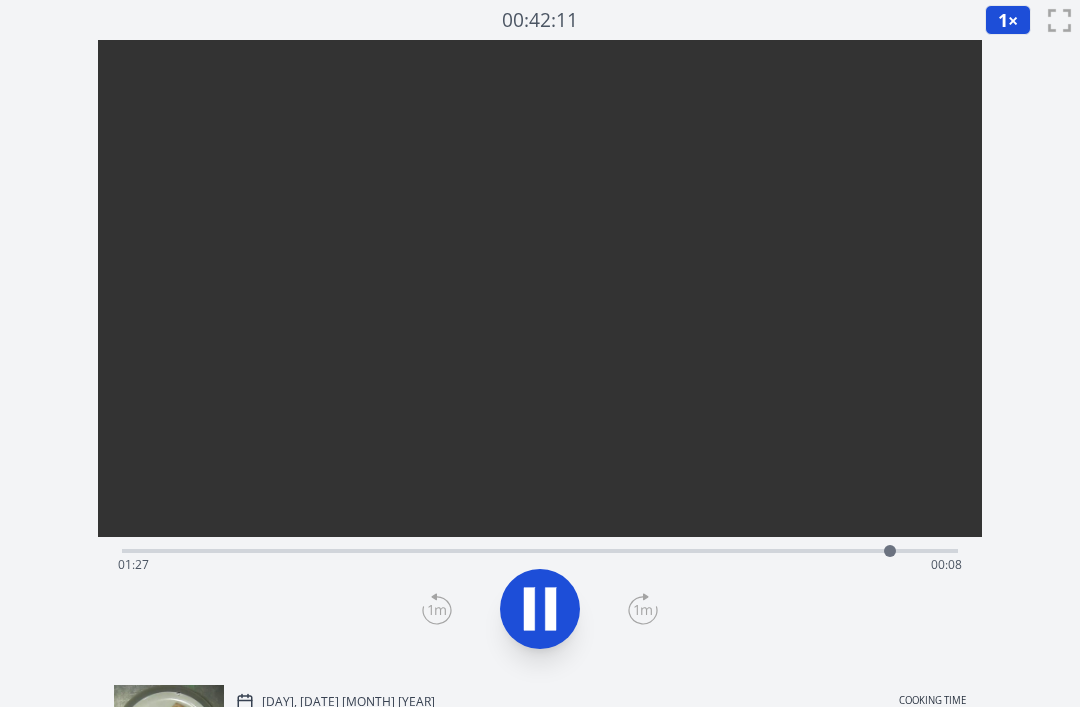 click on "Time elapsed:  [TIME]
Time remaining:  [TIME]" at bounding box center (540, 565) 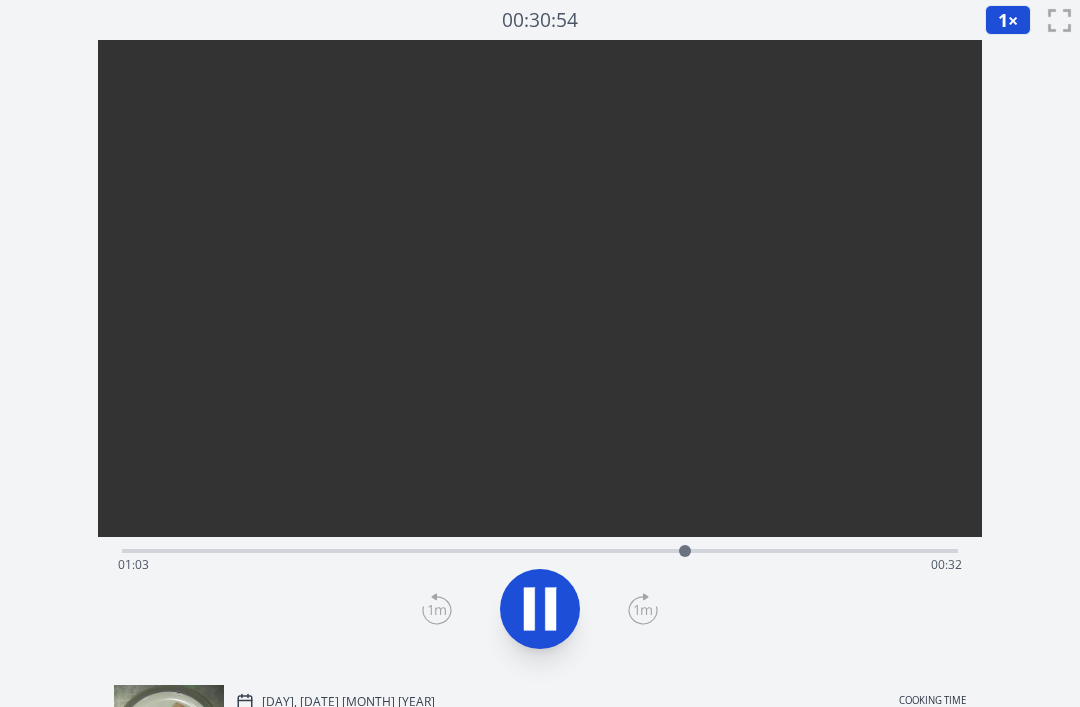 click on "Time elapsed:  01:03
Time remaining:  00:32" at bounding box center (540, 565) 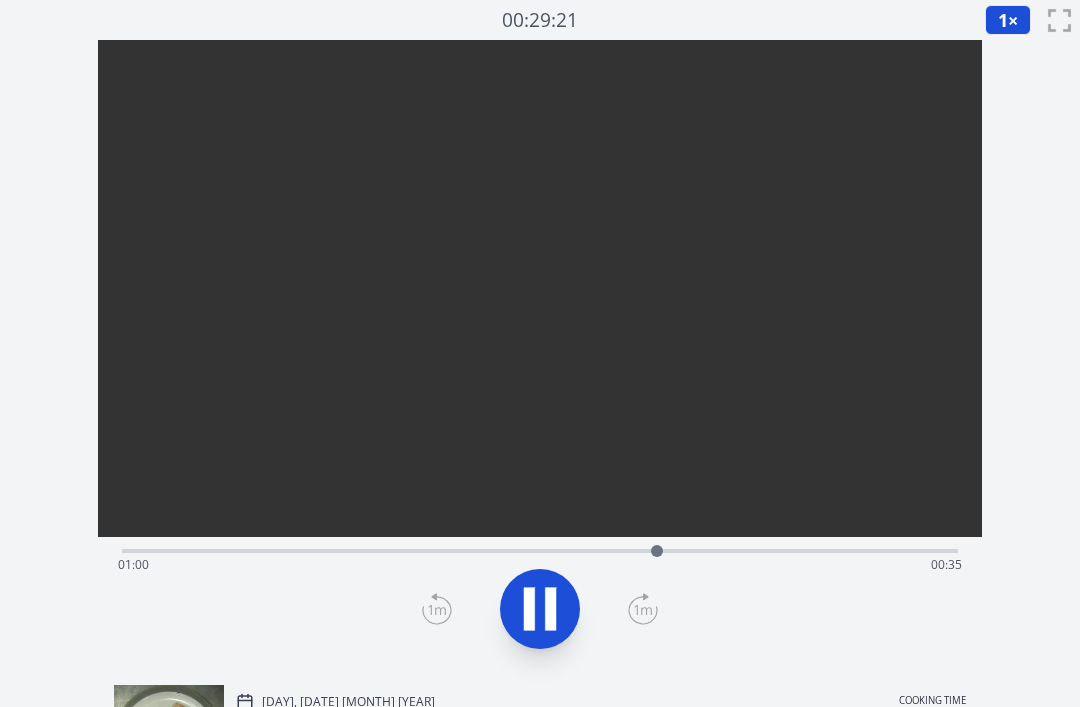 click on "Time elapsed:  01:00
Time remaining:  00:35" at bounding box center [540, 549] 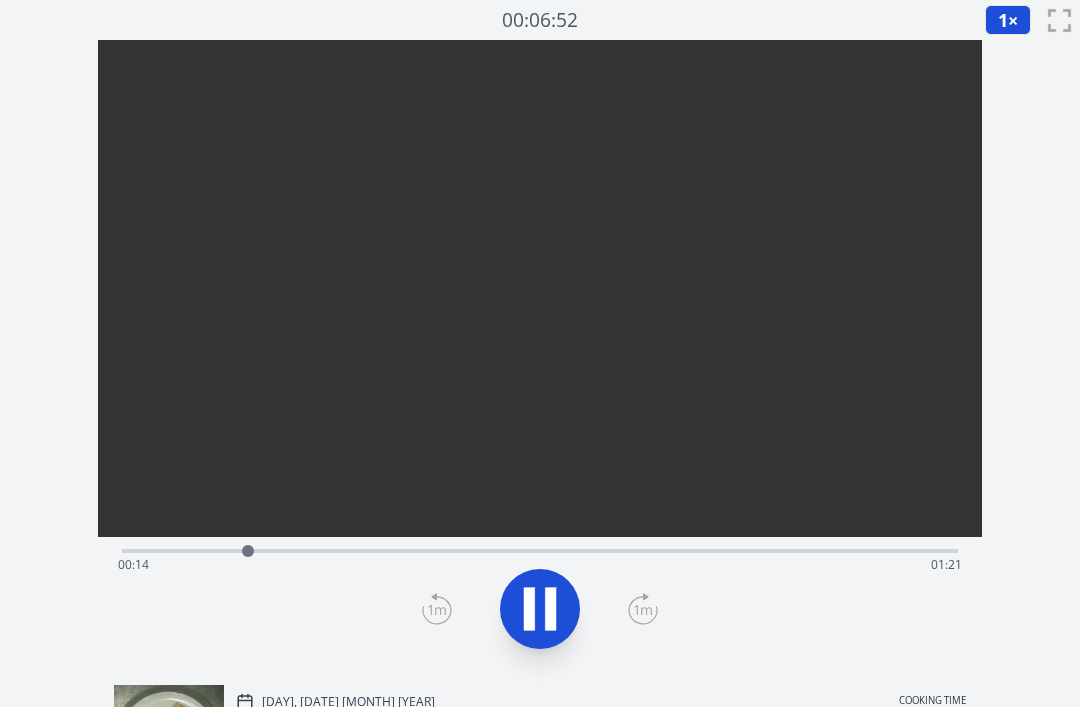 click 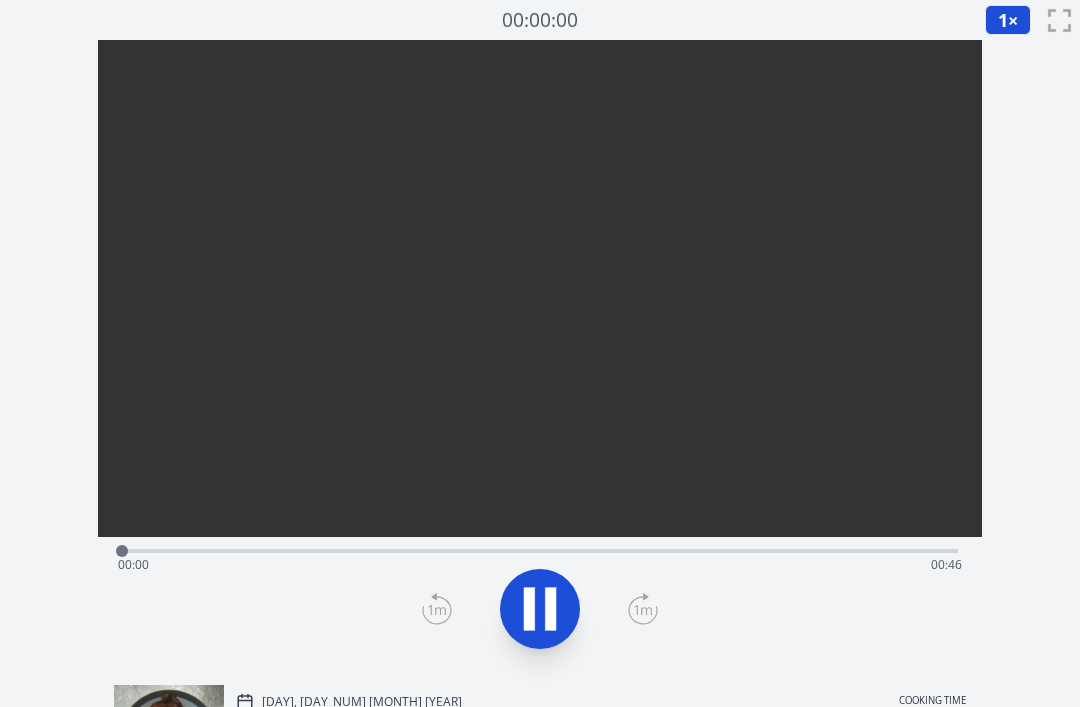 scroll, scrollTop: 0, scrollLeft: 0, axis: both 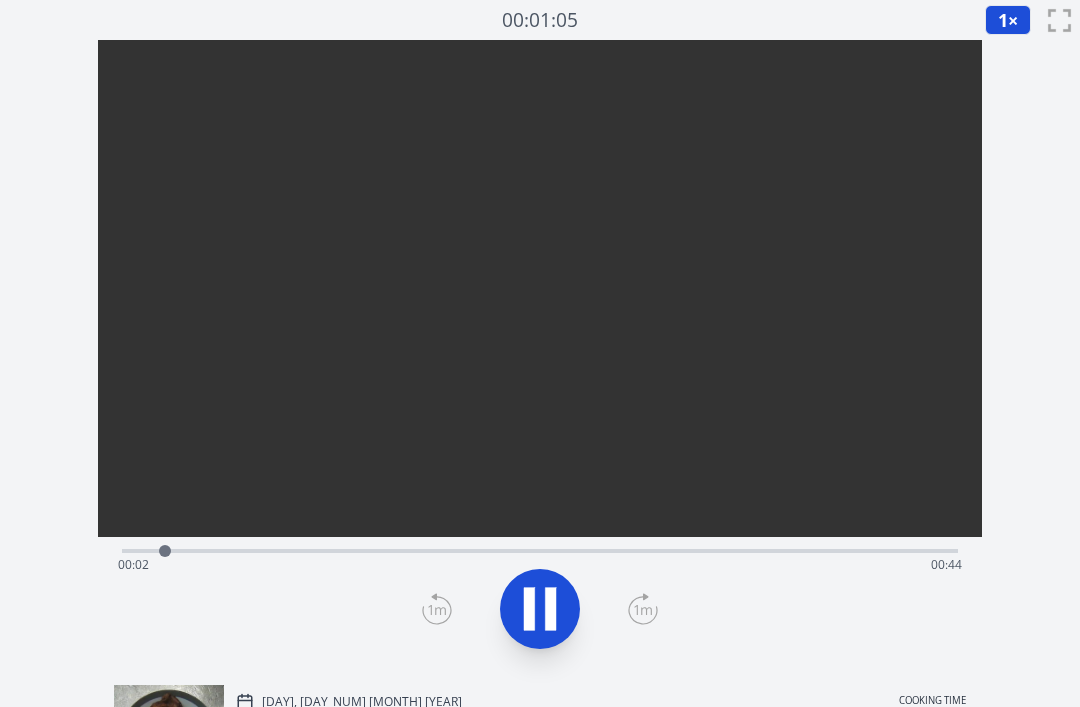 click 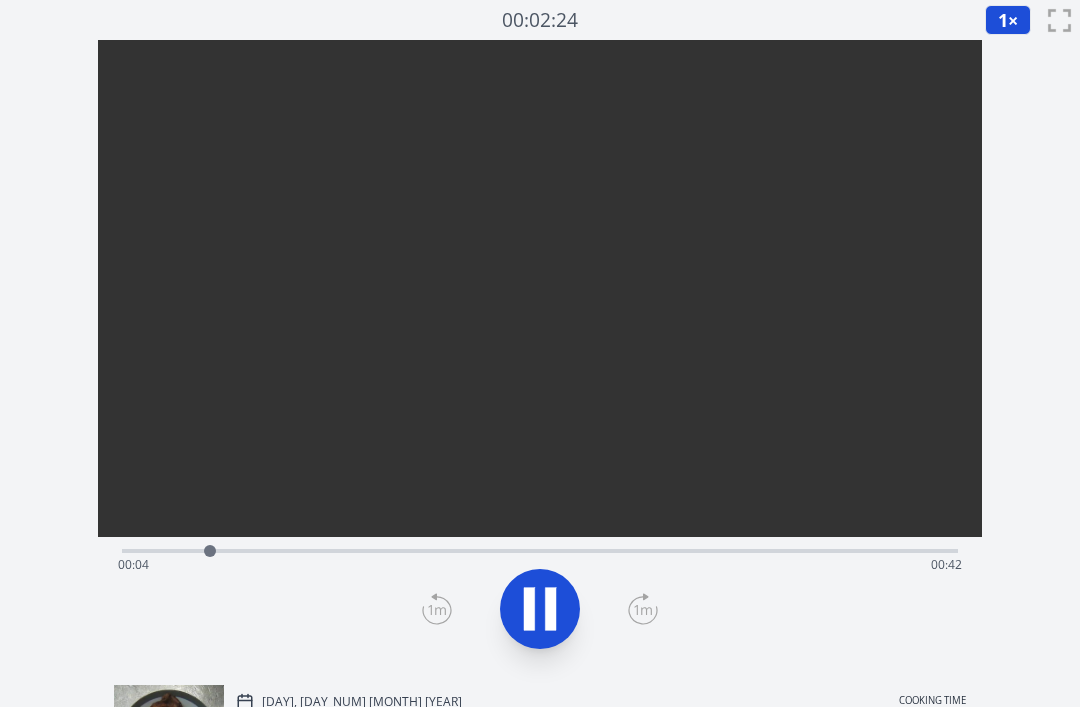 click 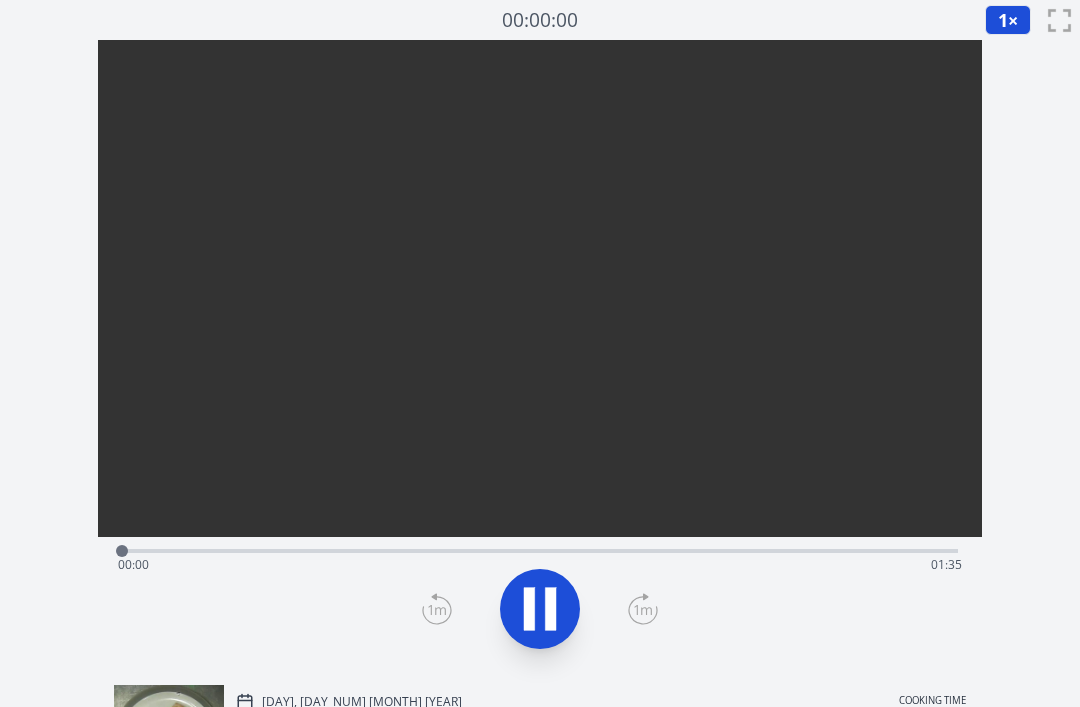 scroll, scrollTop: 0, scrollLeft: 0, axis: both 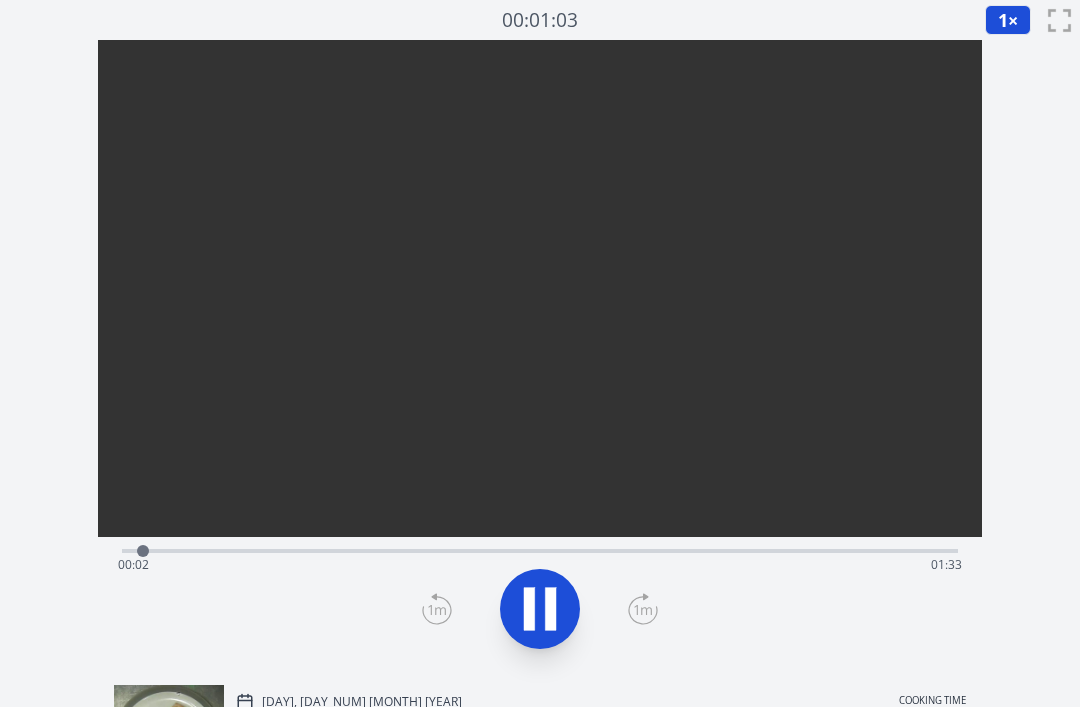 click 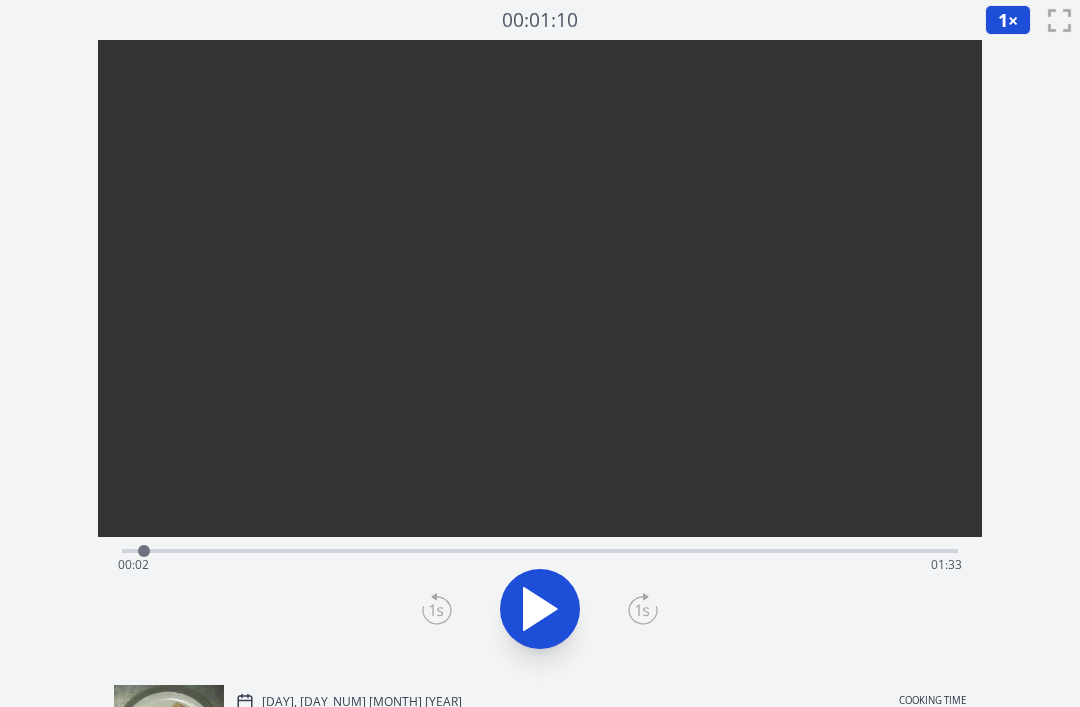 click 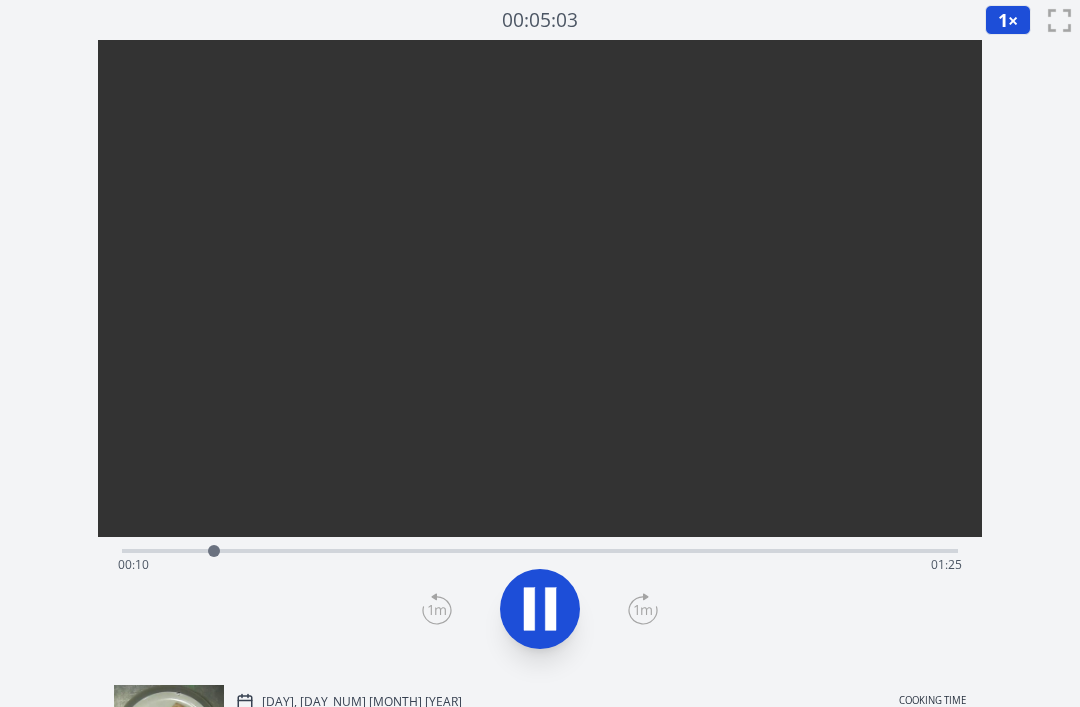 click 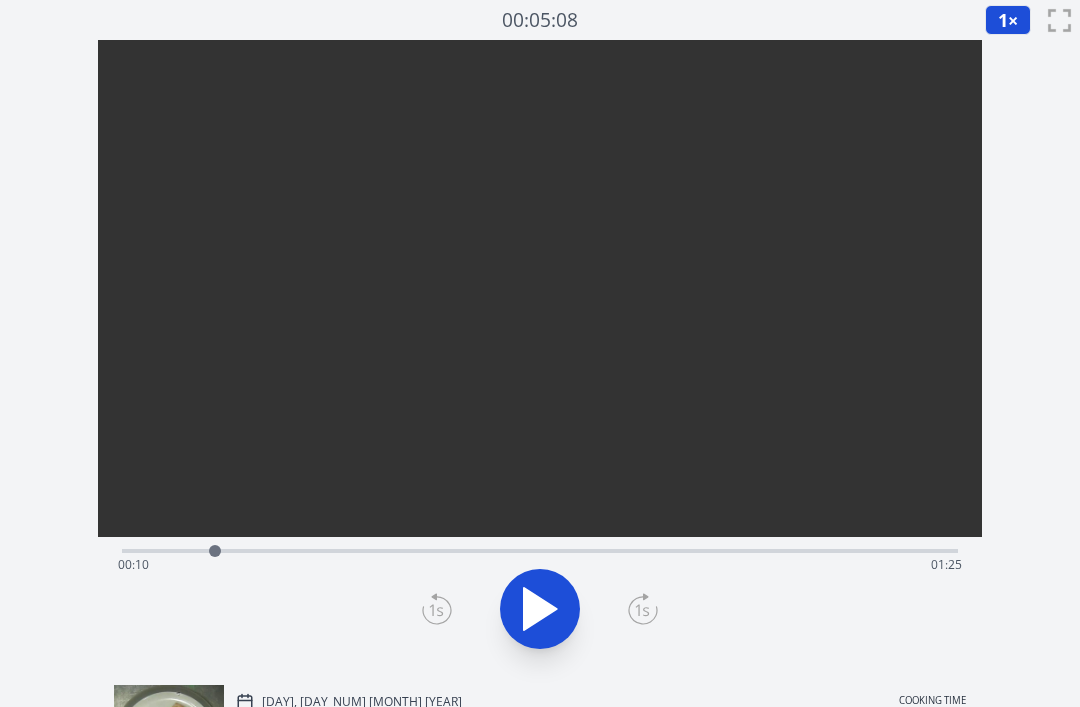 click 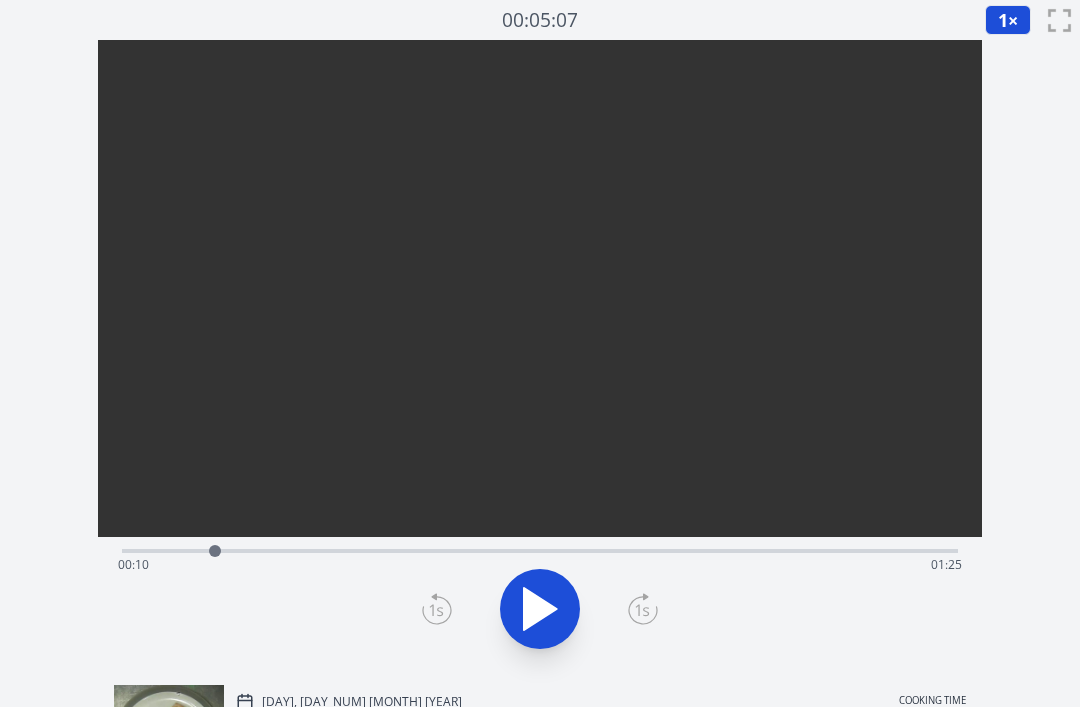 click 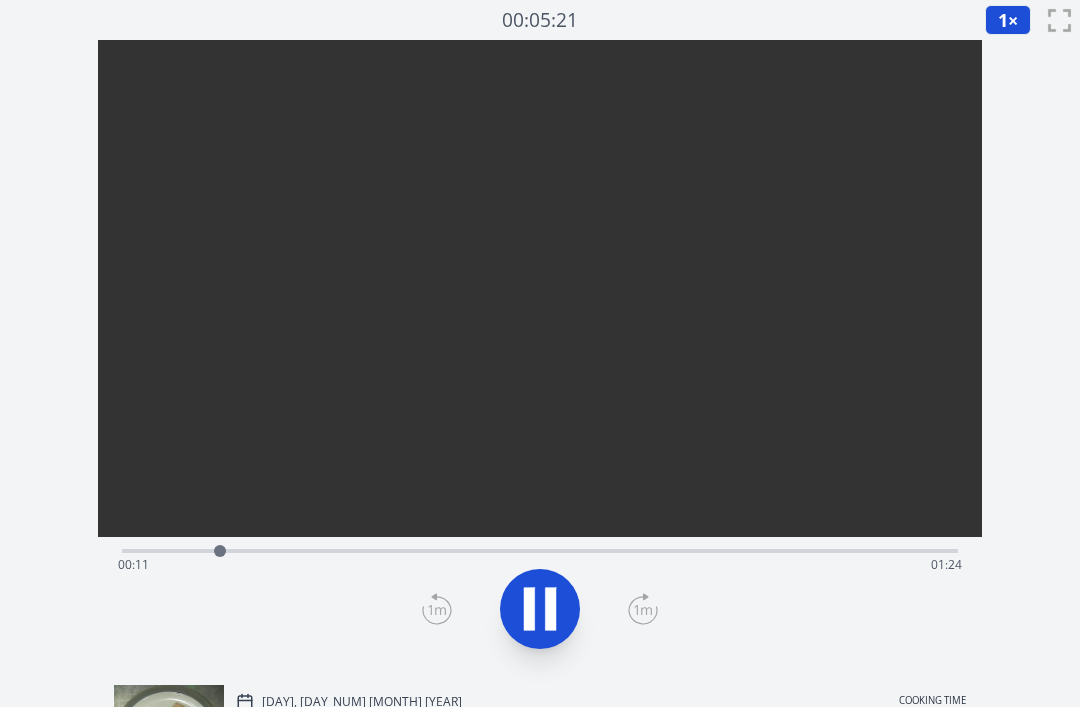 click 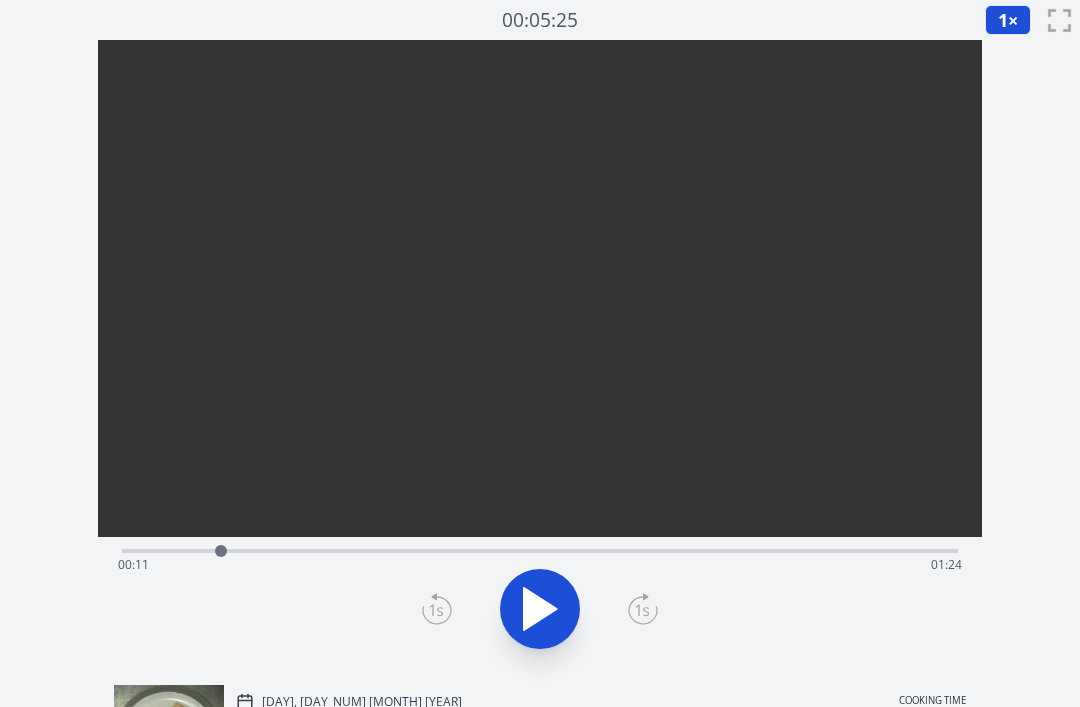 click on "Time elapsed:  00:11
Time remaining:  01:24" at bounding box center (540, 565) 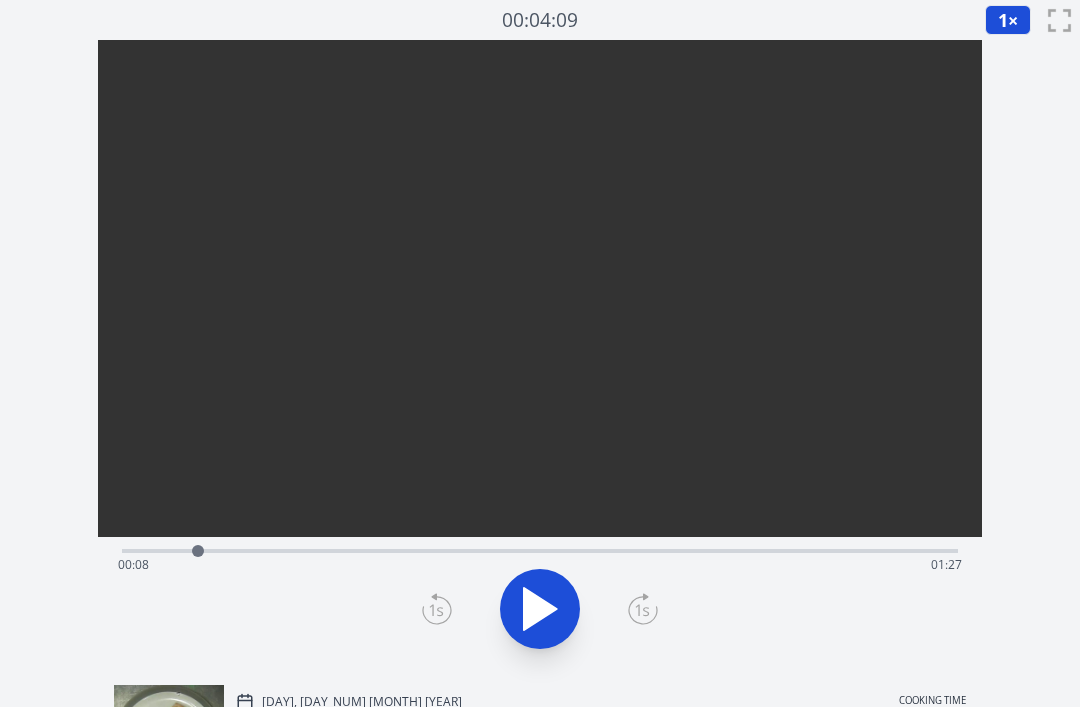 click 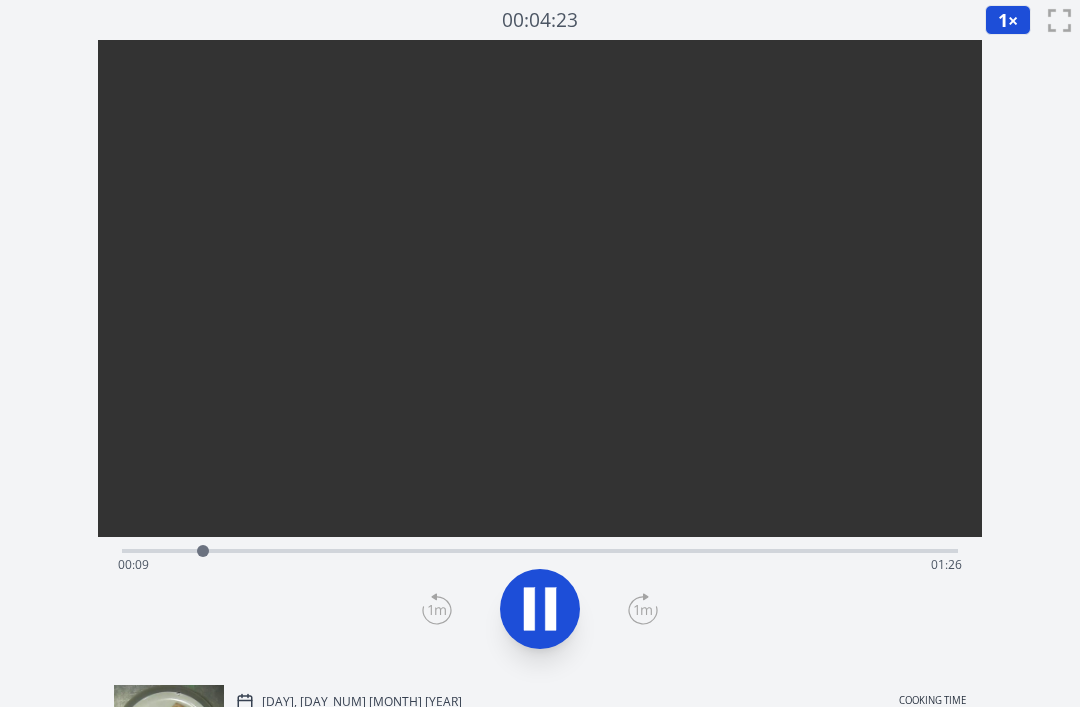 click 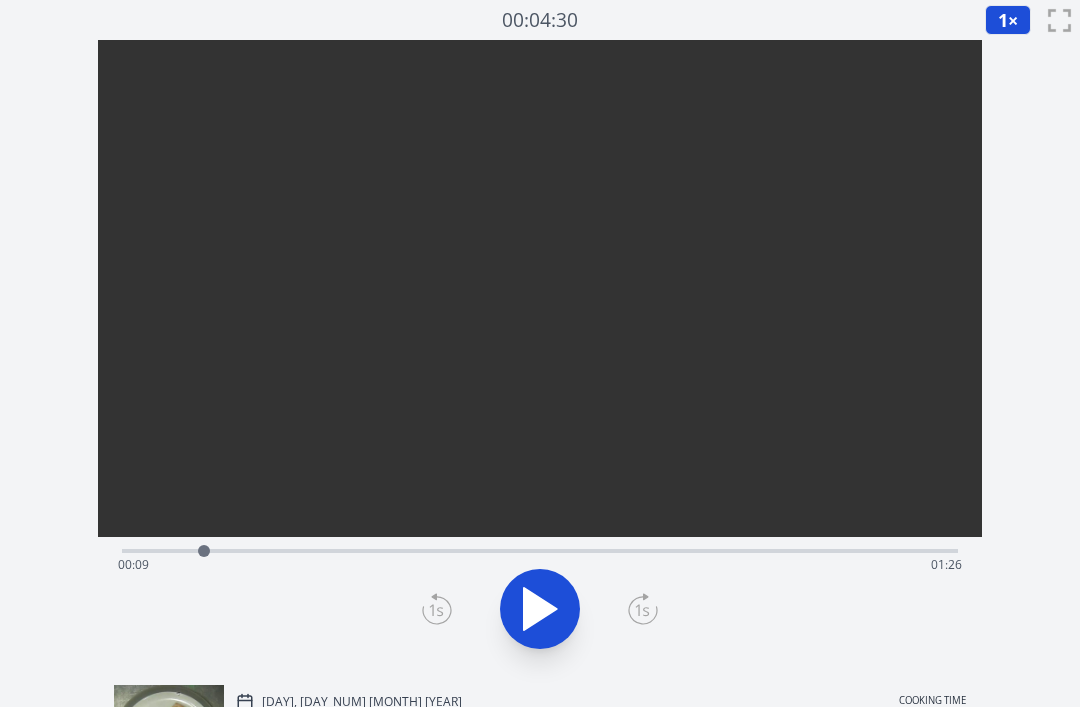 click 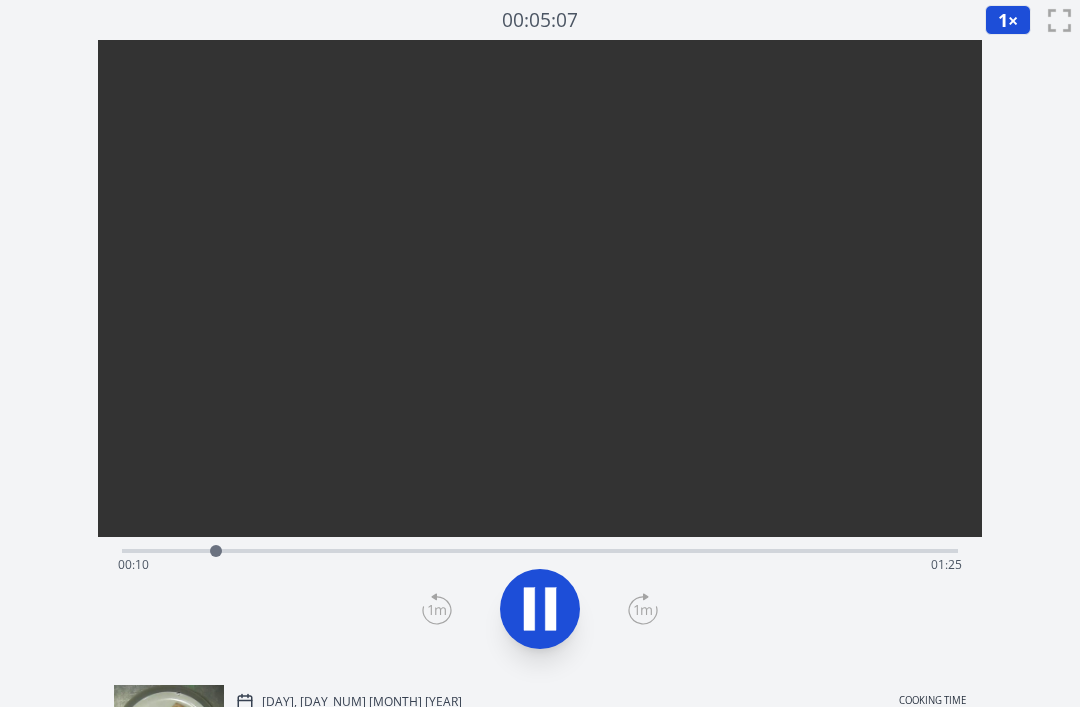 click 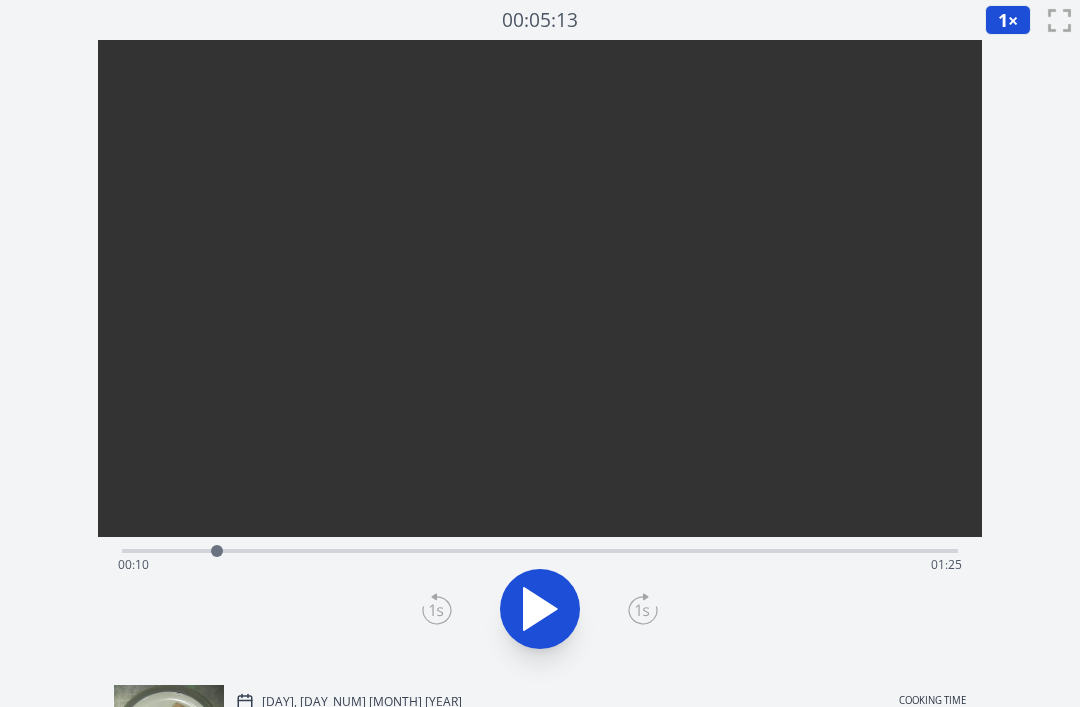 click 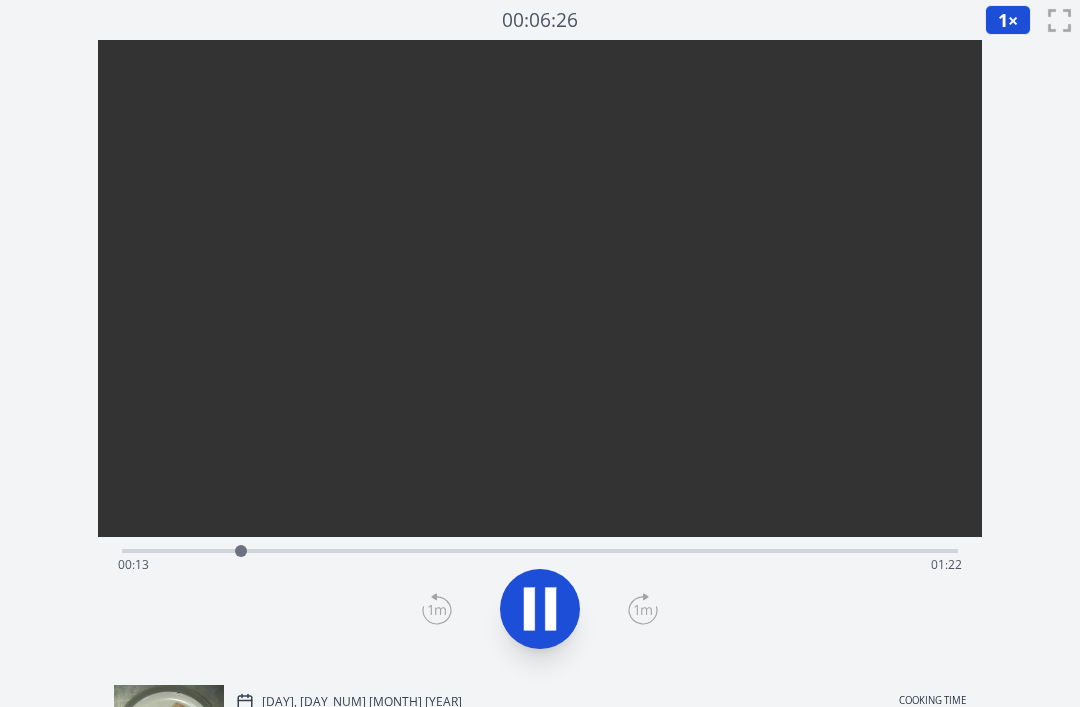 click 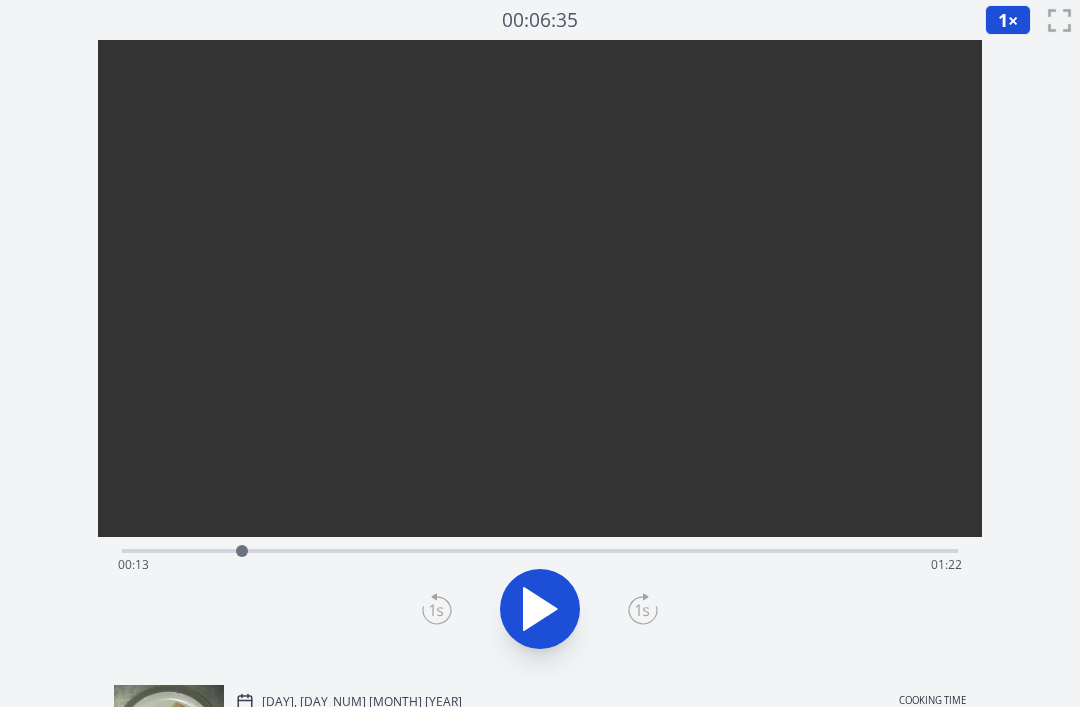 click 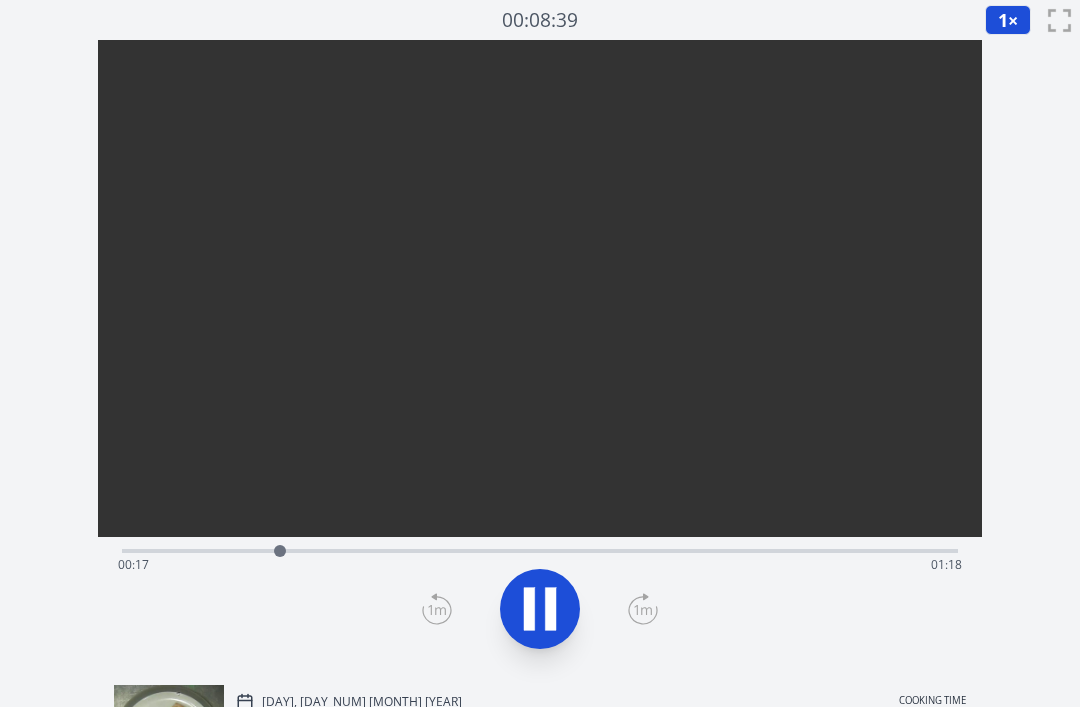 click 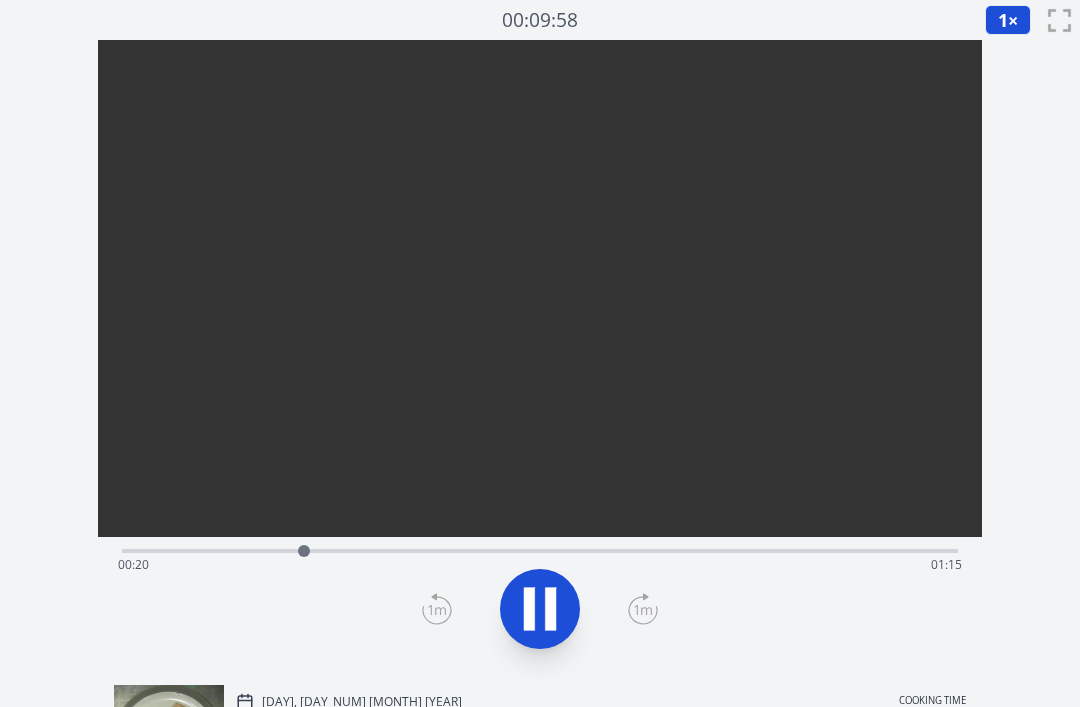 click 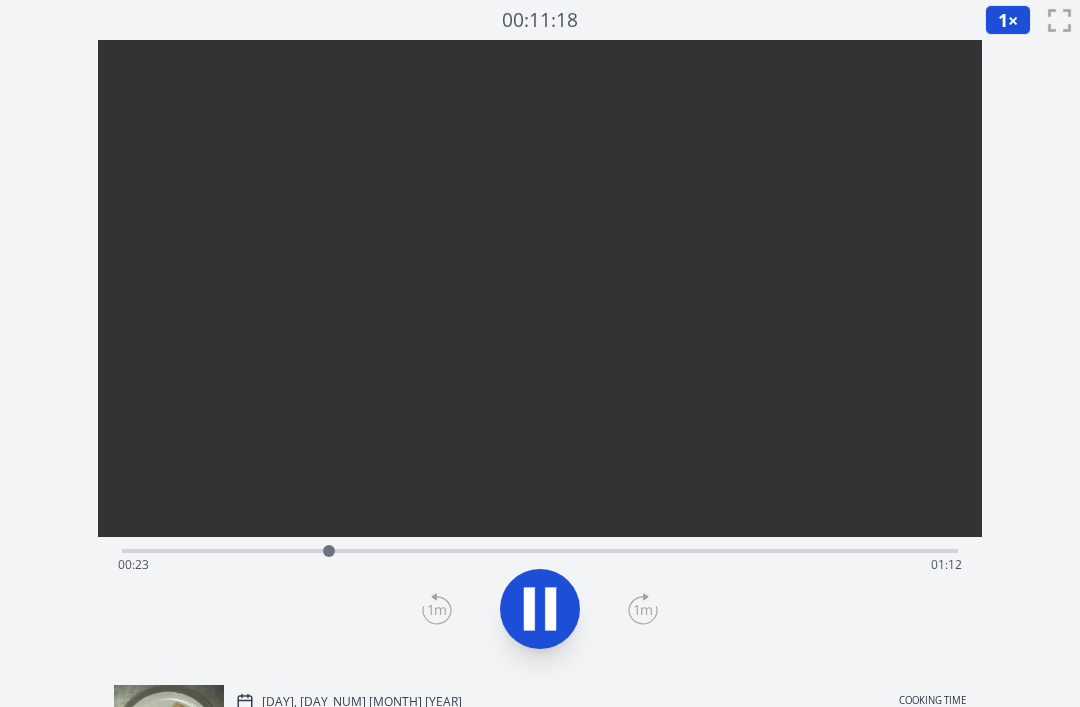 click 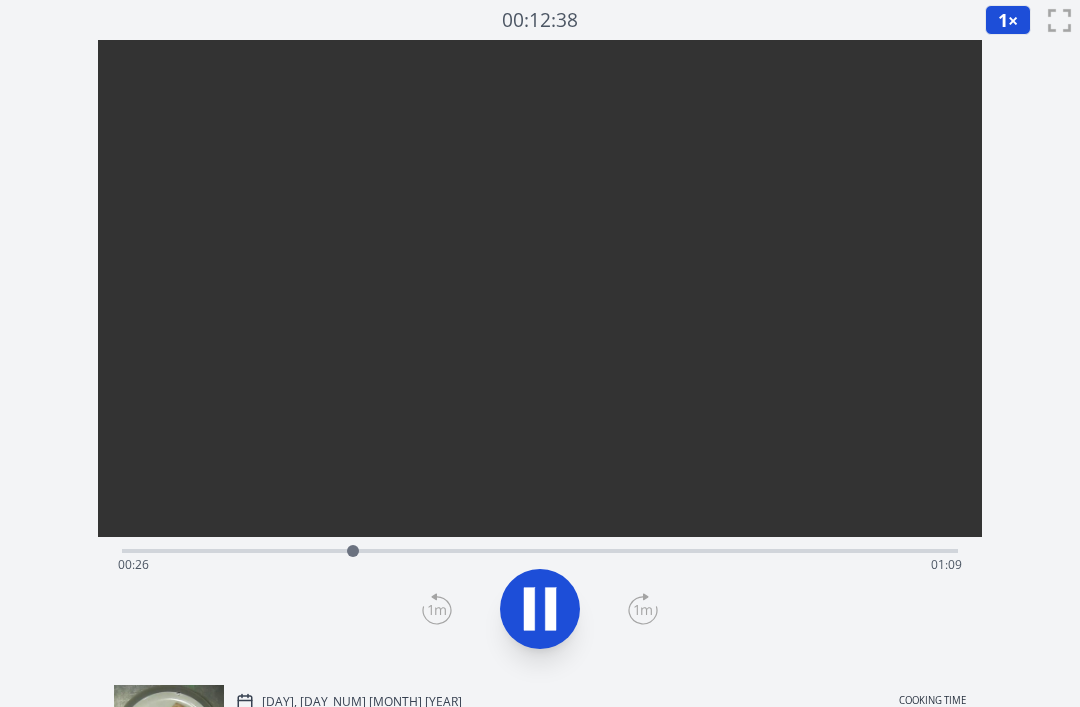 click 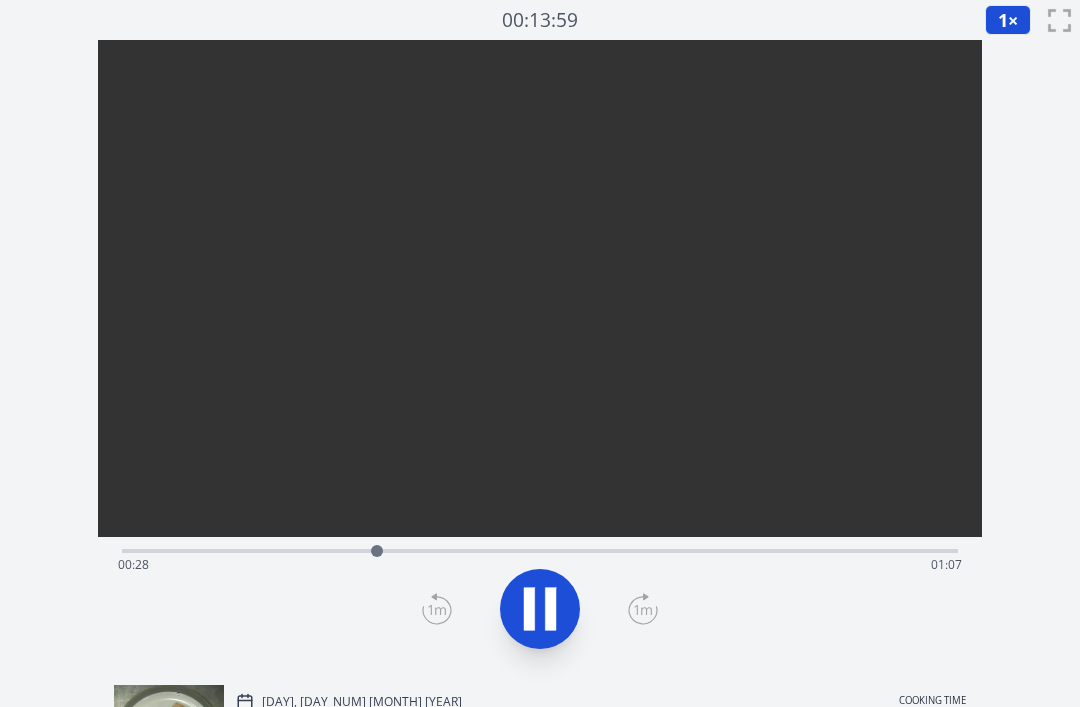 click 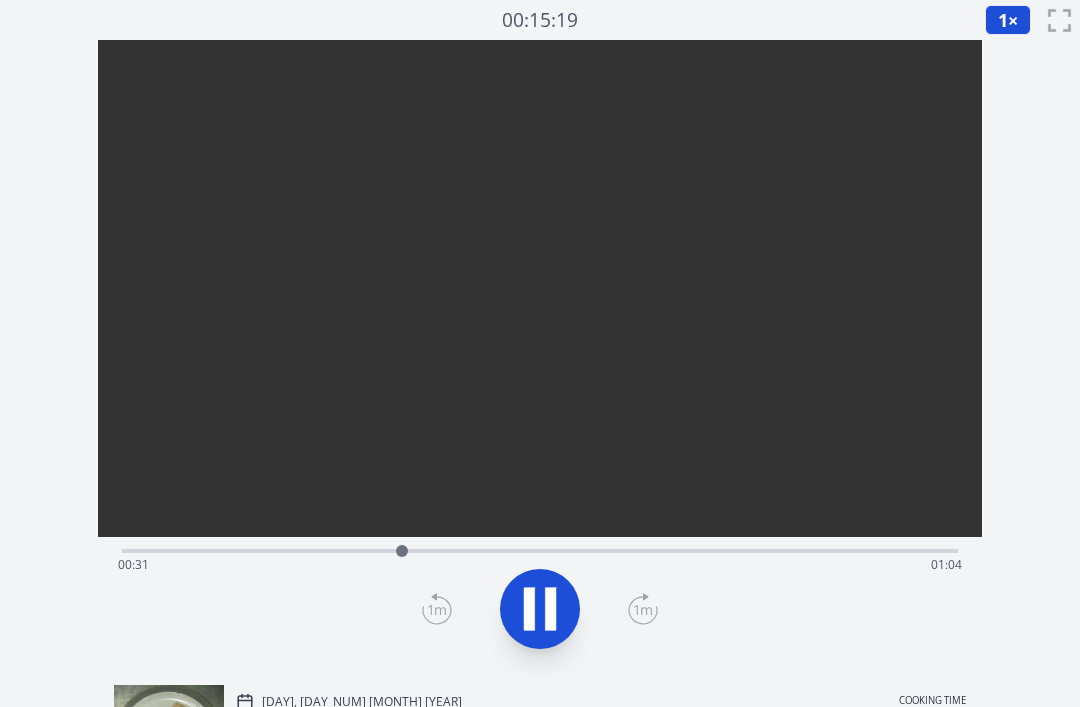 click 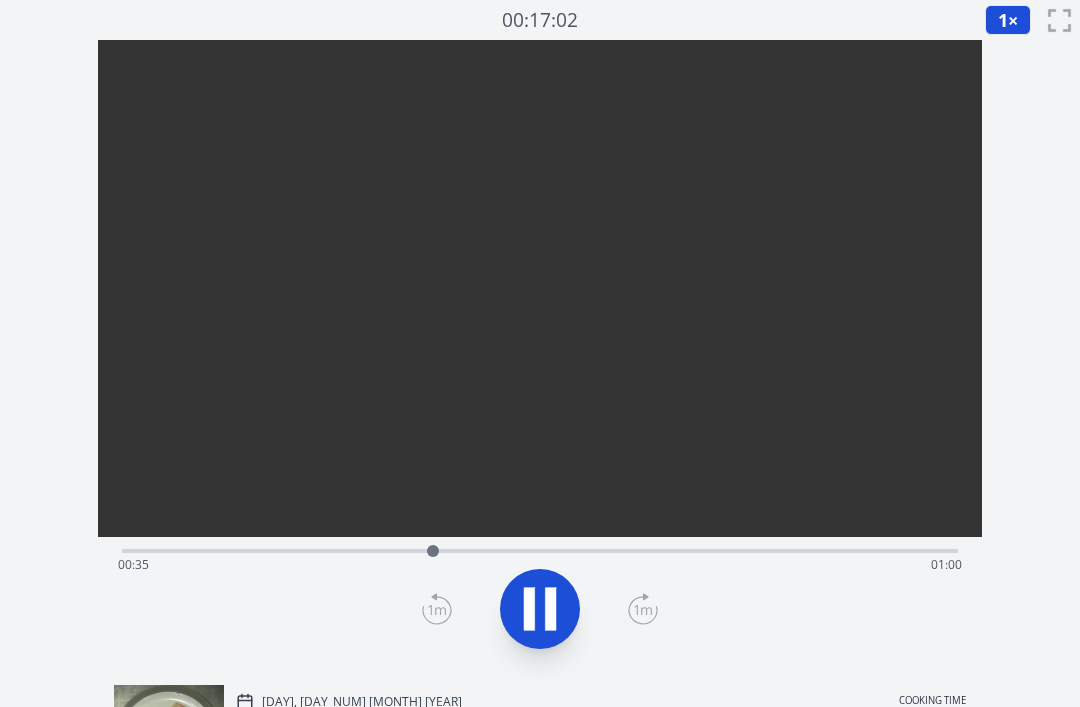 click 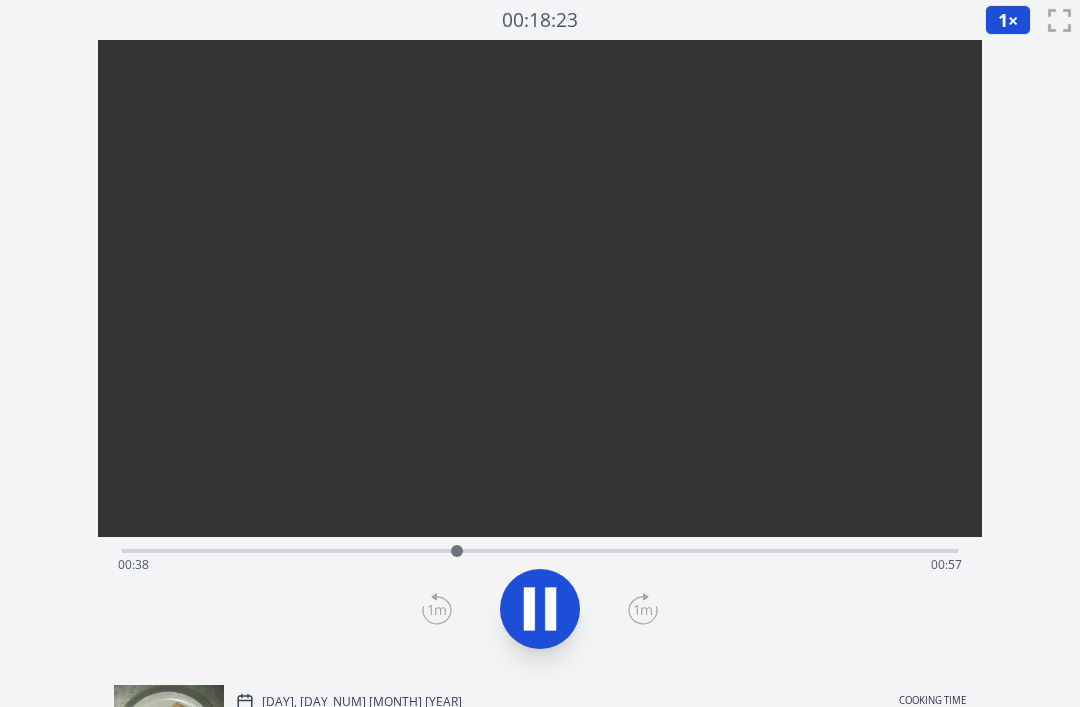 click 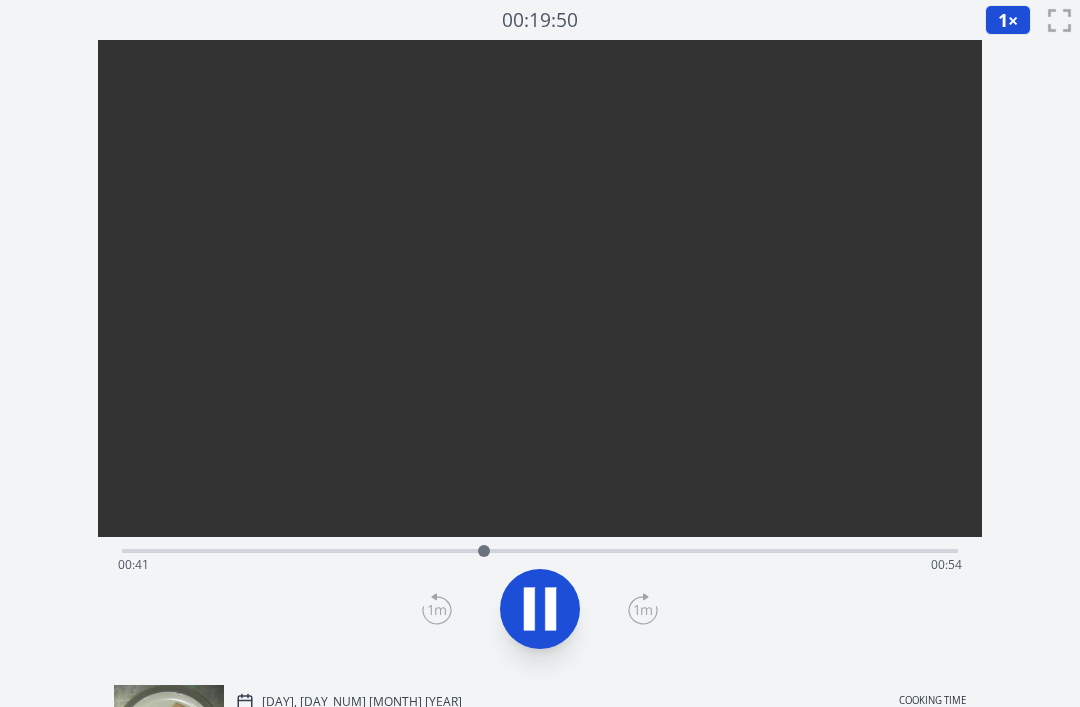click 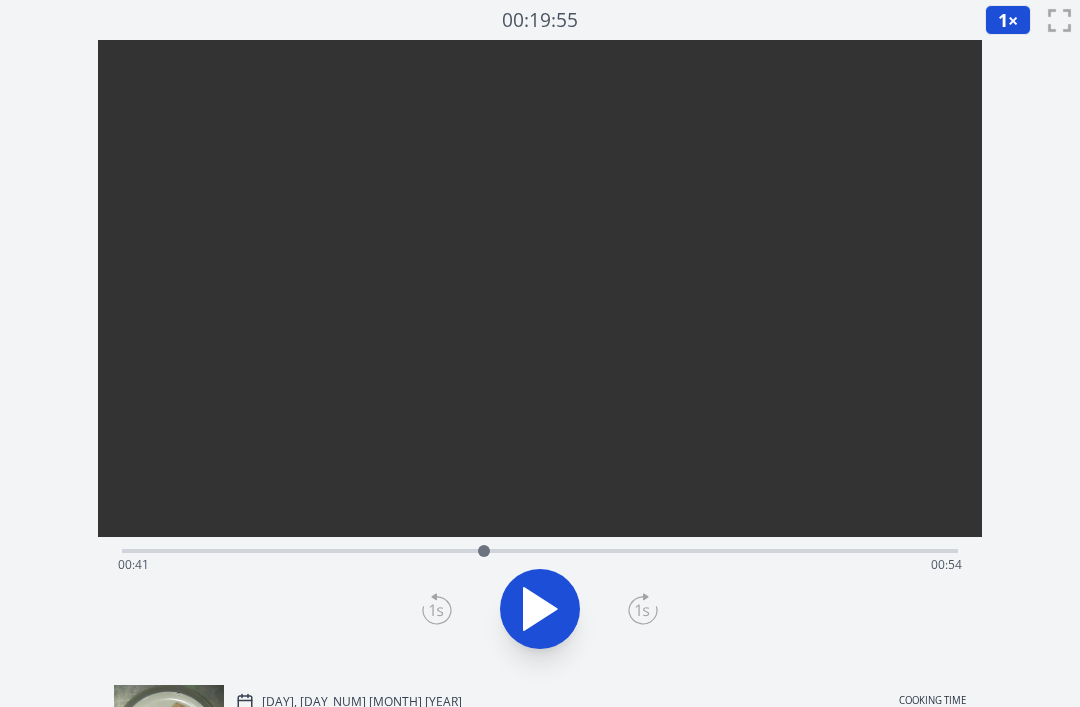 click 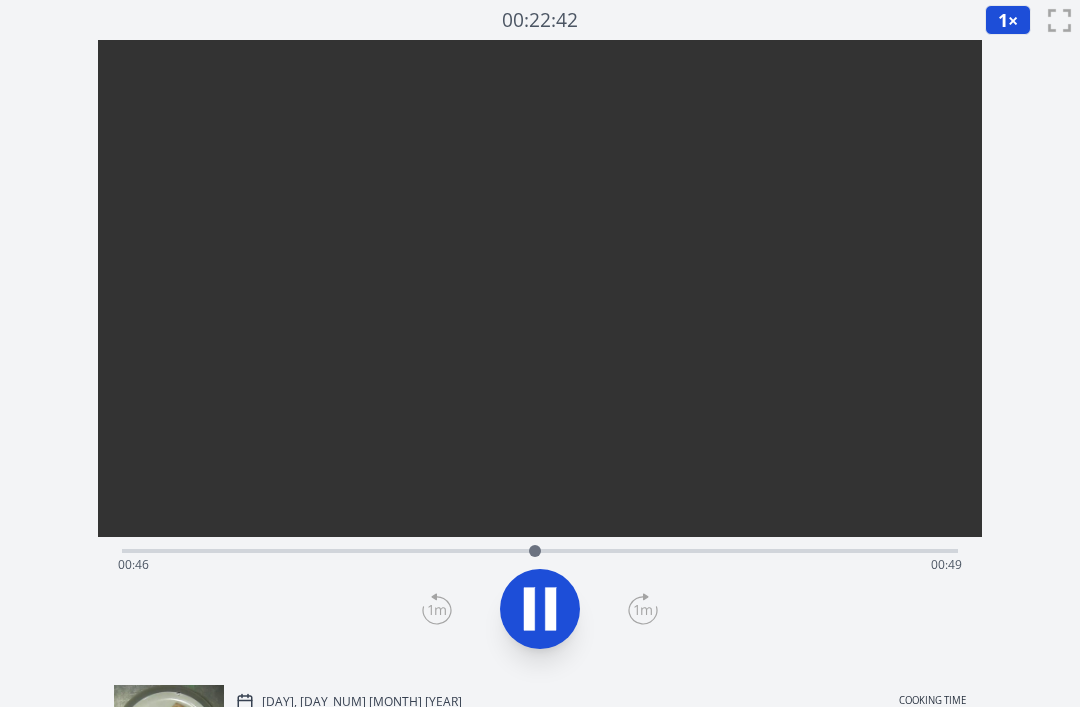 click on "Time elapsed:  00:46
Time remaining:  00:49" at bounding box center [540, 565] 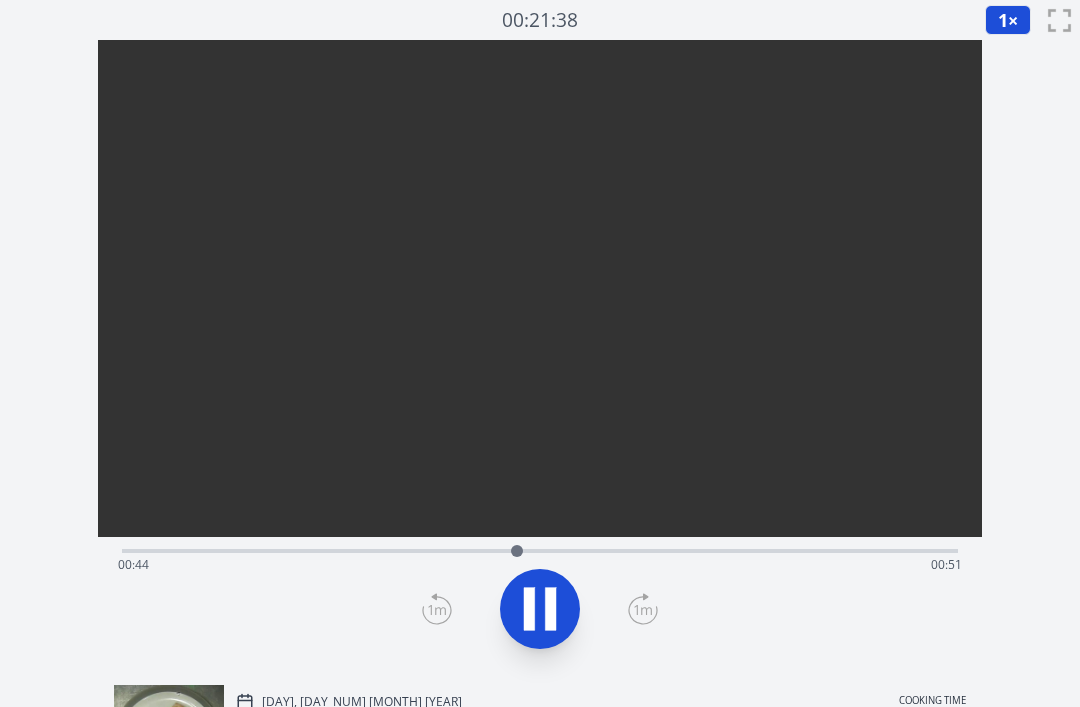 click on "Time elapsed:  00:44
Time remaining:  00:51" at bounding box center [540, 549] 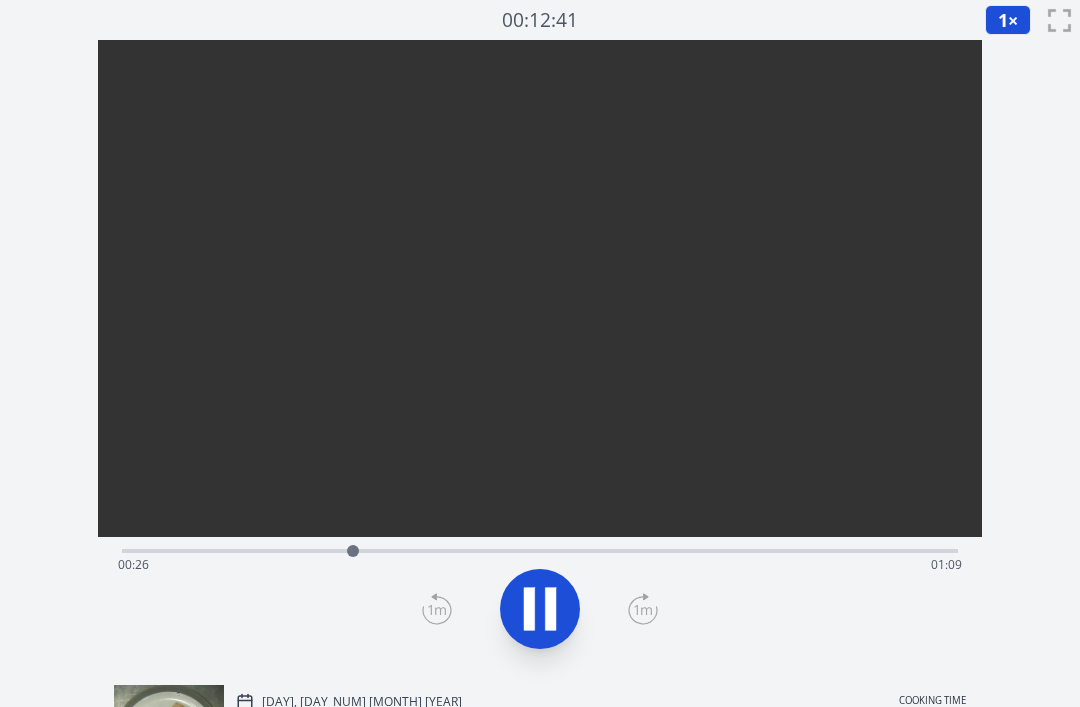 click 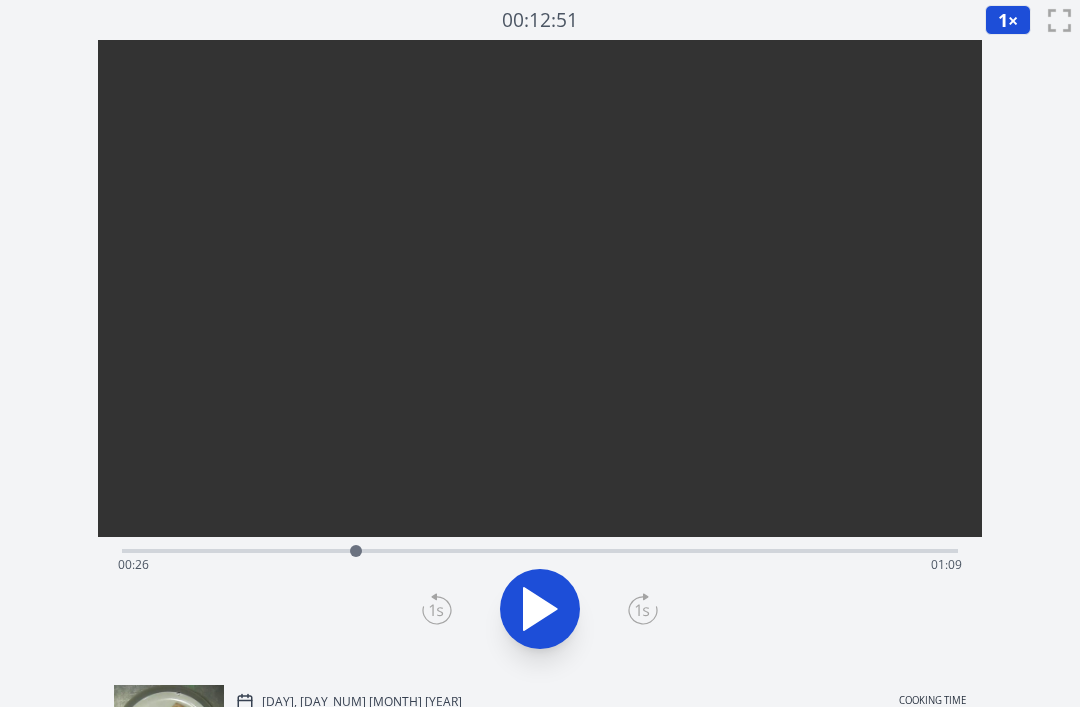 click 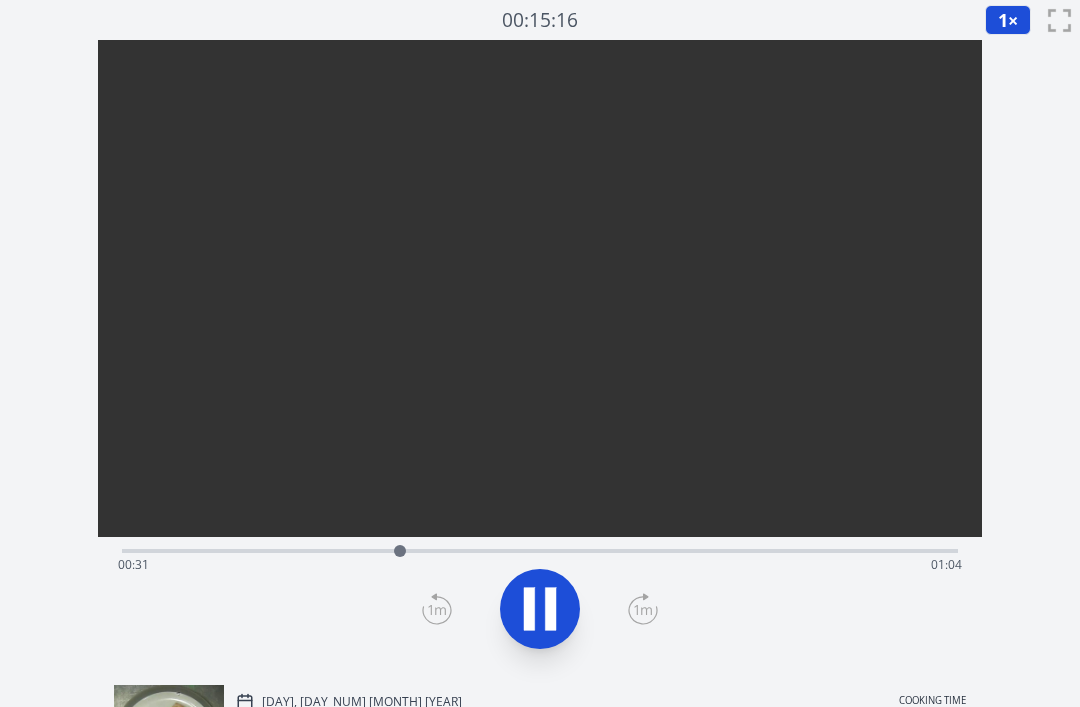 click 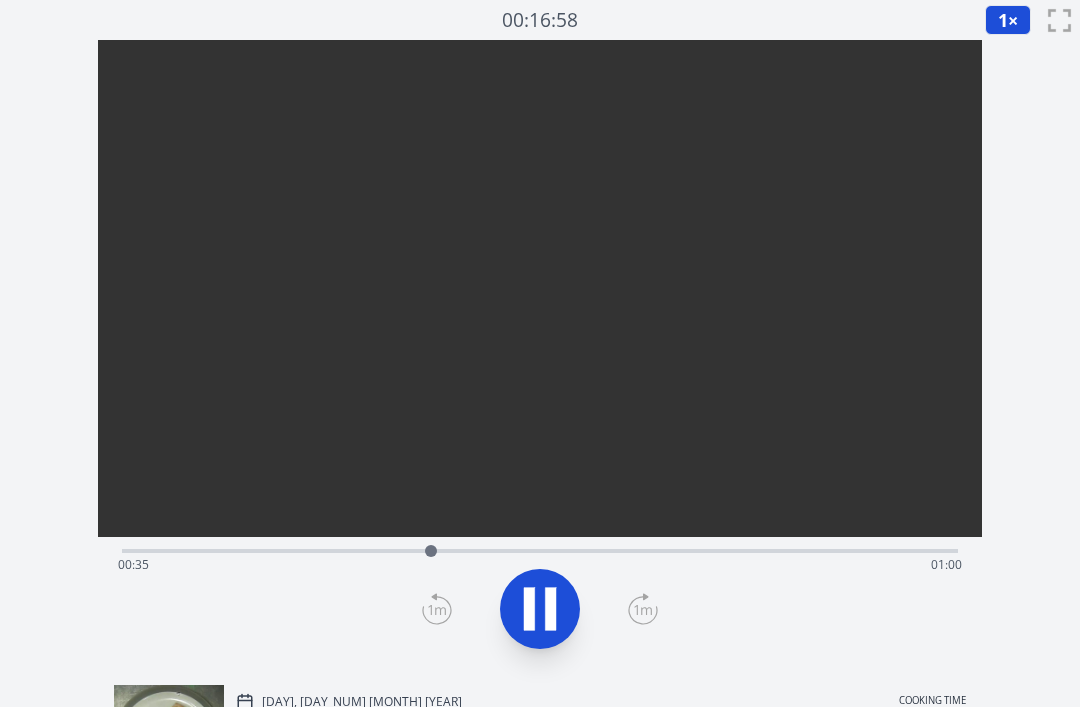click 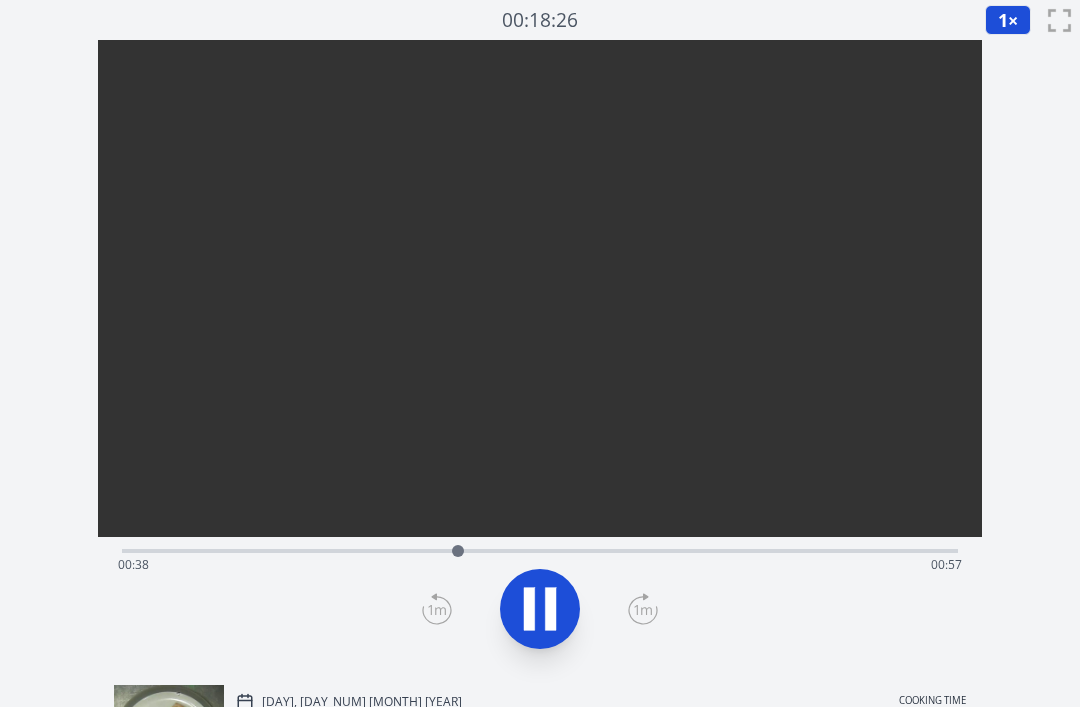 click 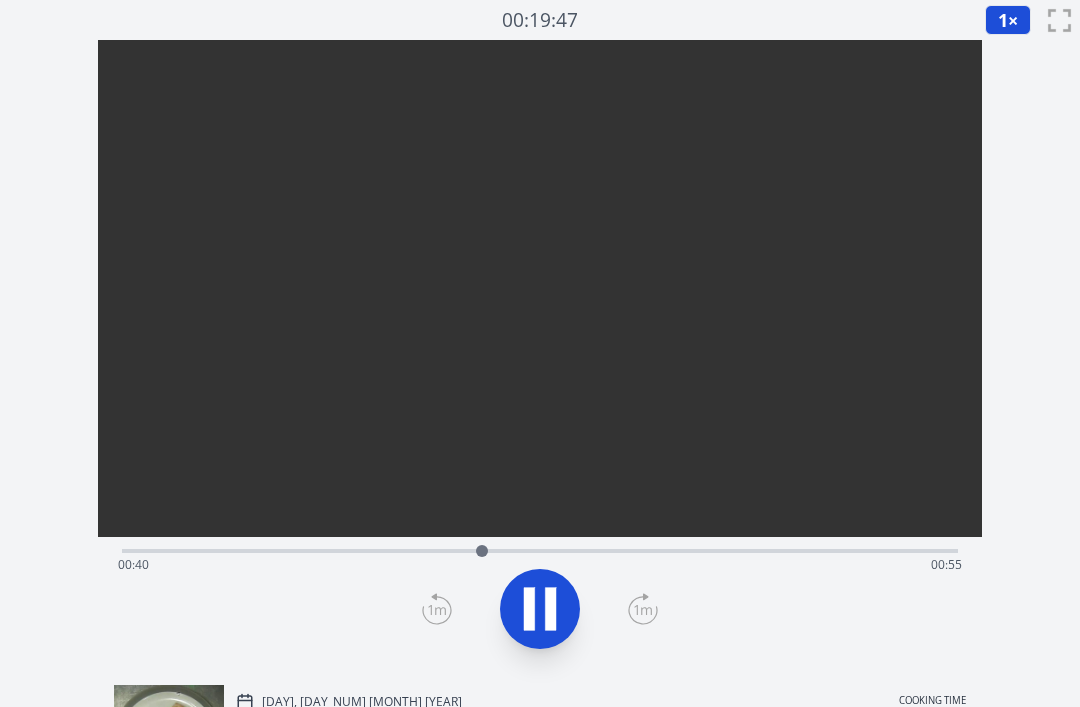 click 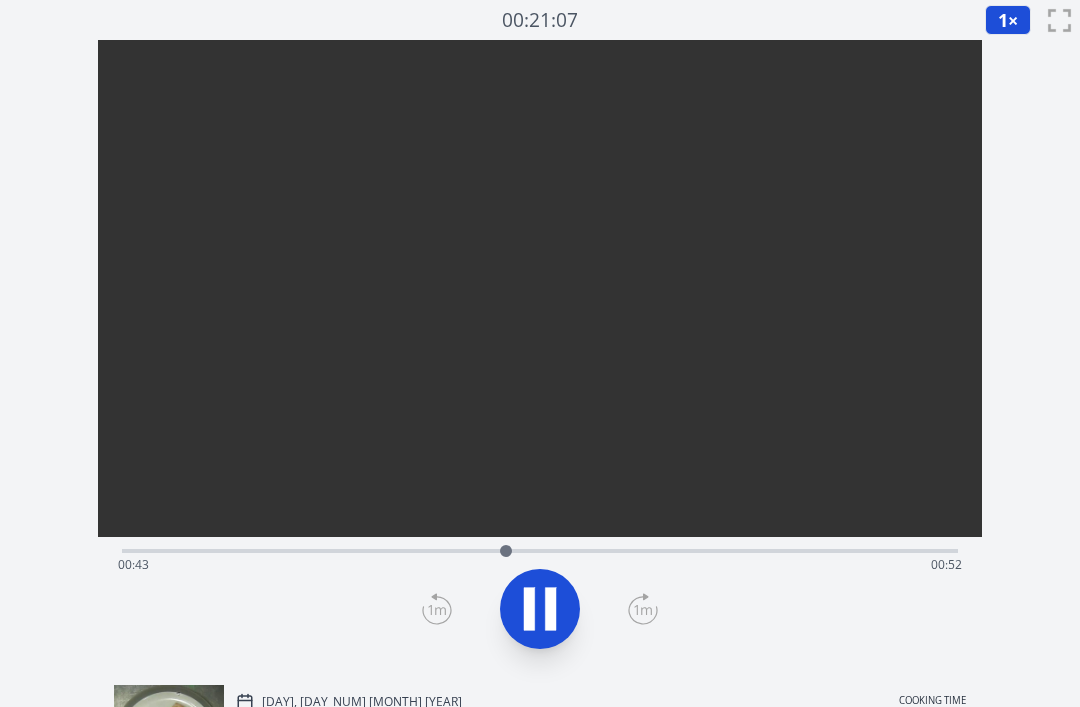 click 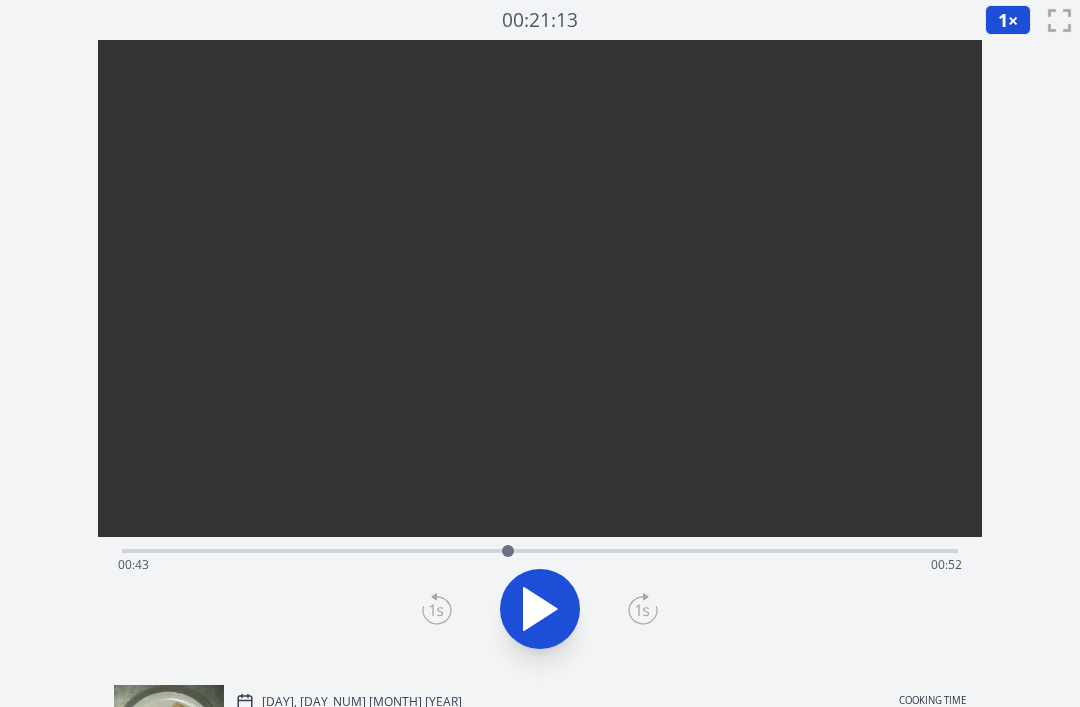click 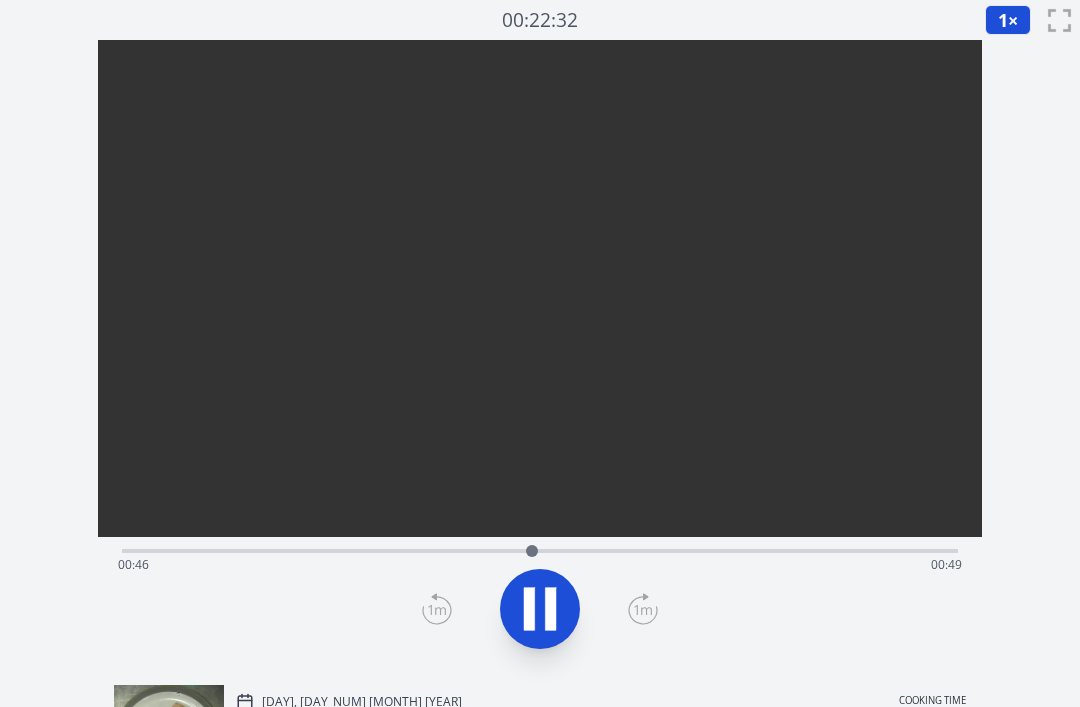click 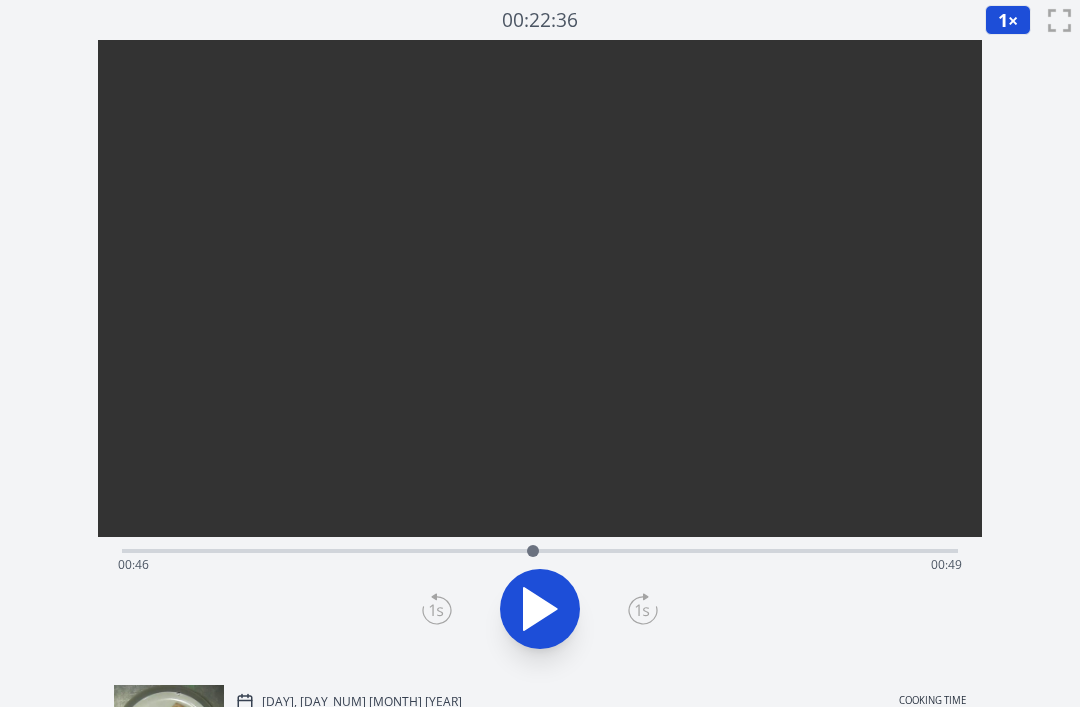 click 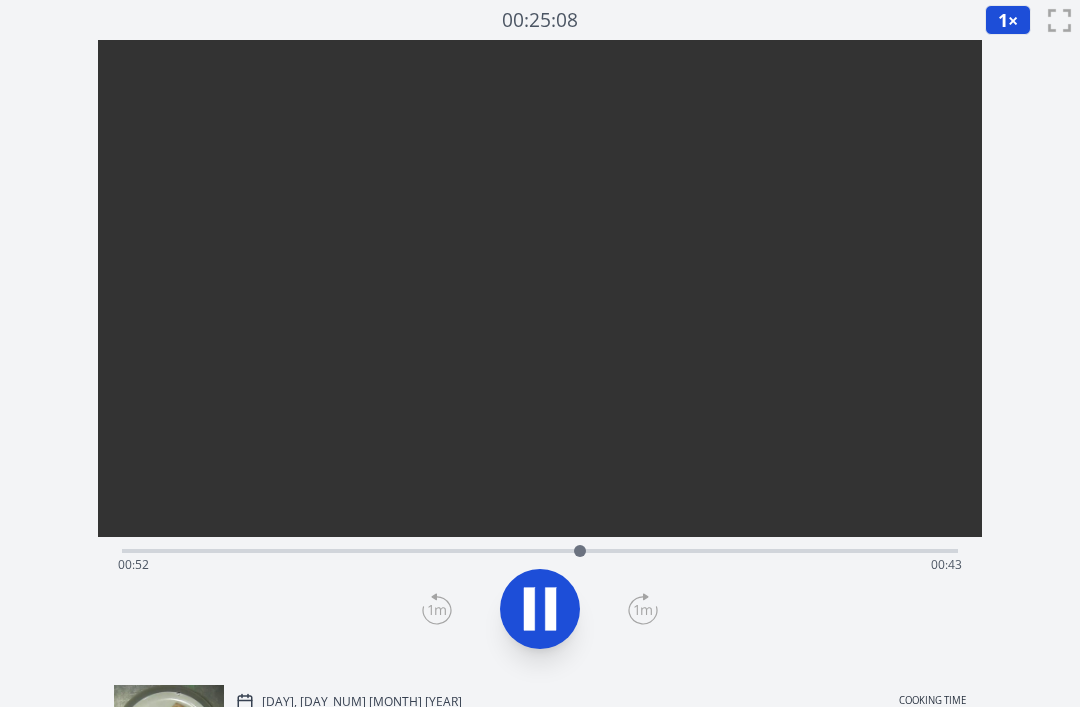 click 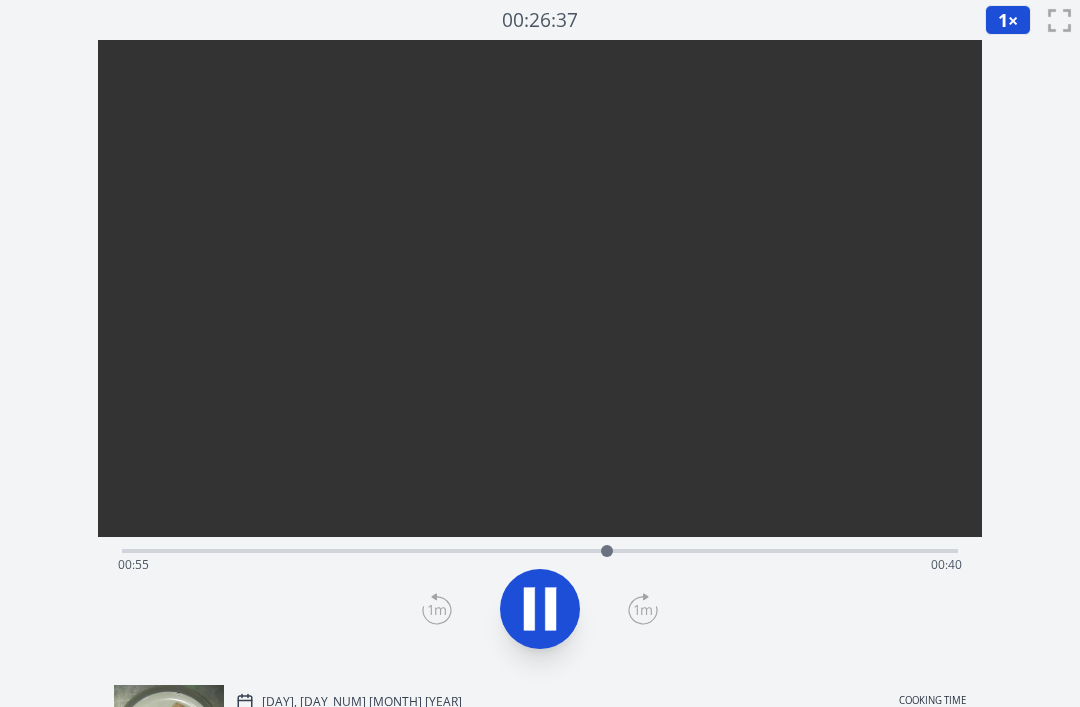 click 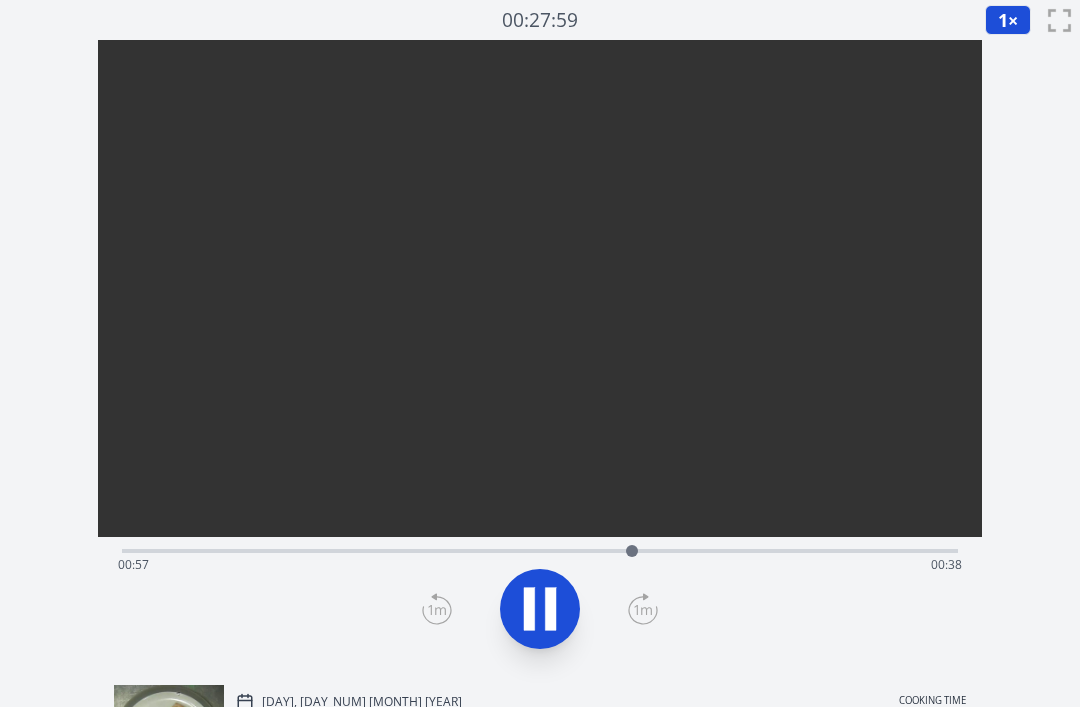 click 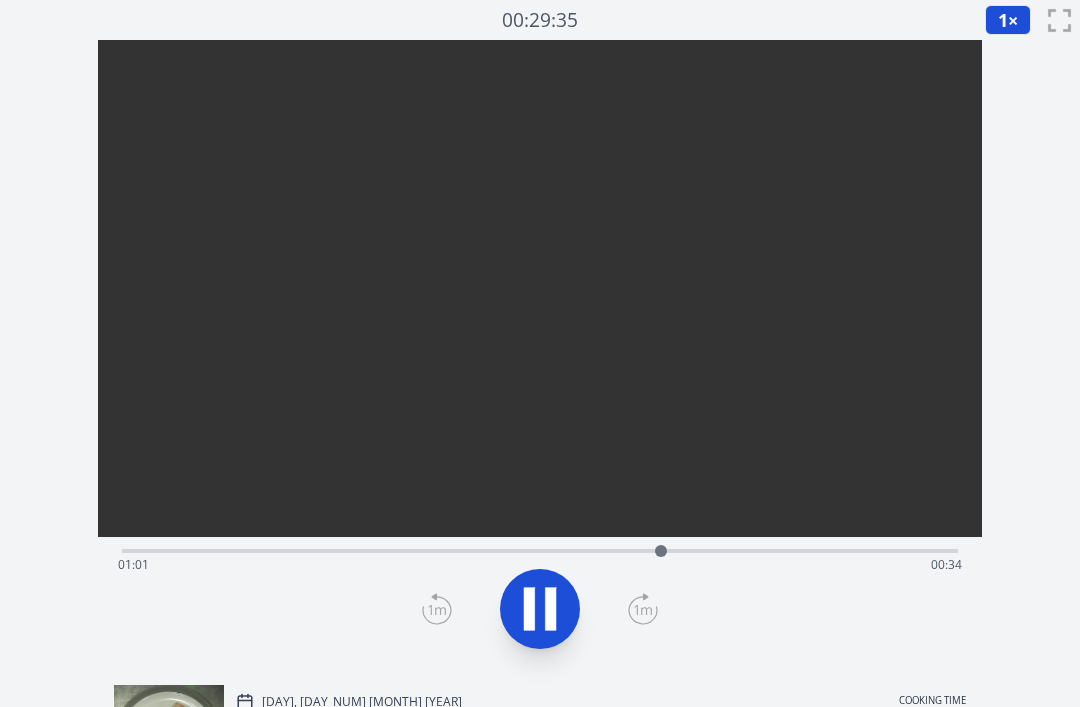 click 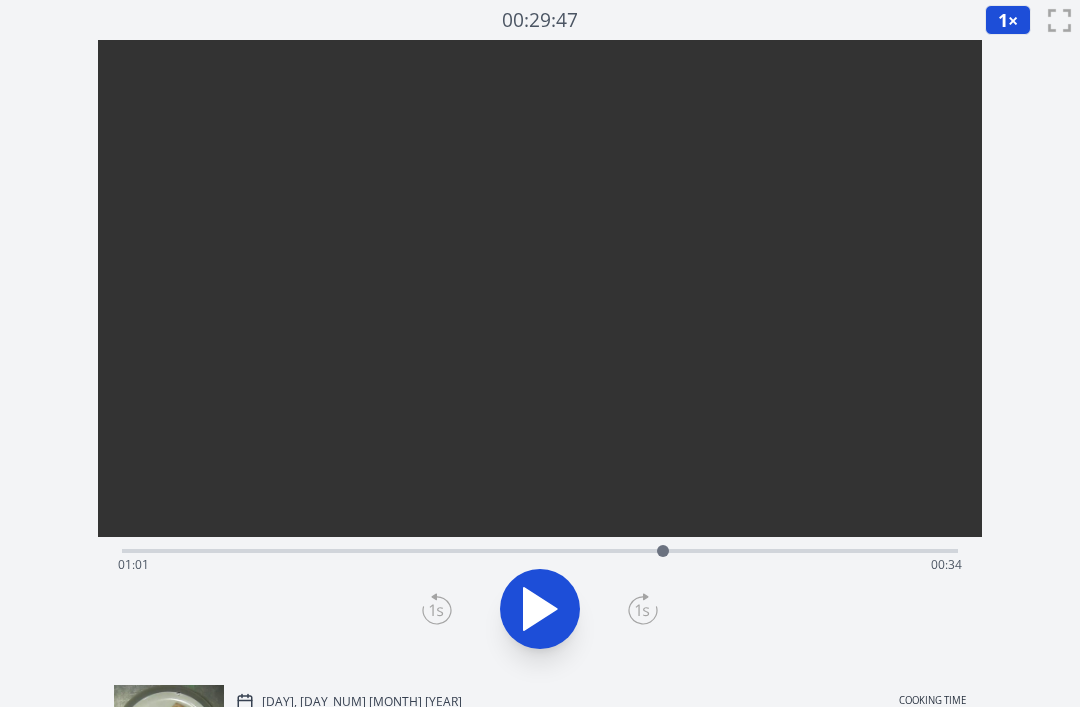 click 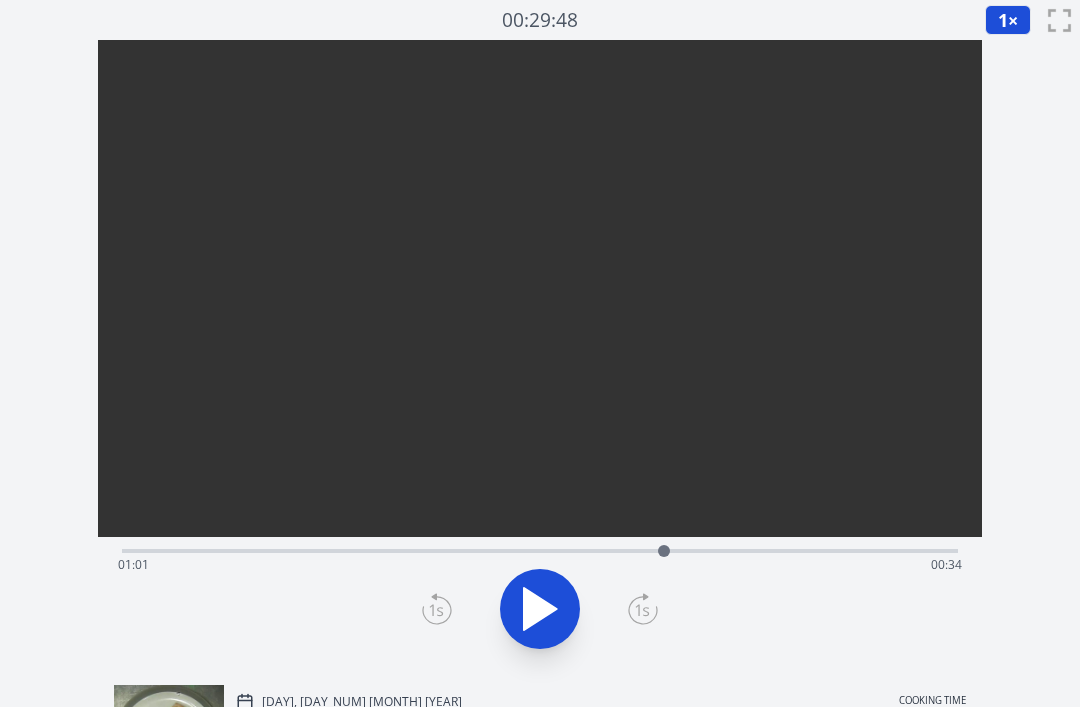 click on "Time elapsed:  01:01
Time remaining:  00:34" at bounding box center [540, 549] 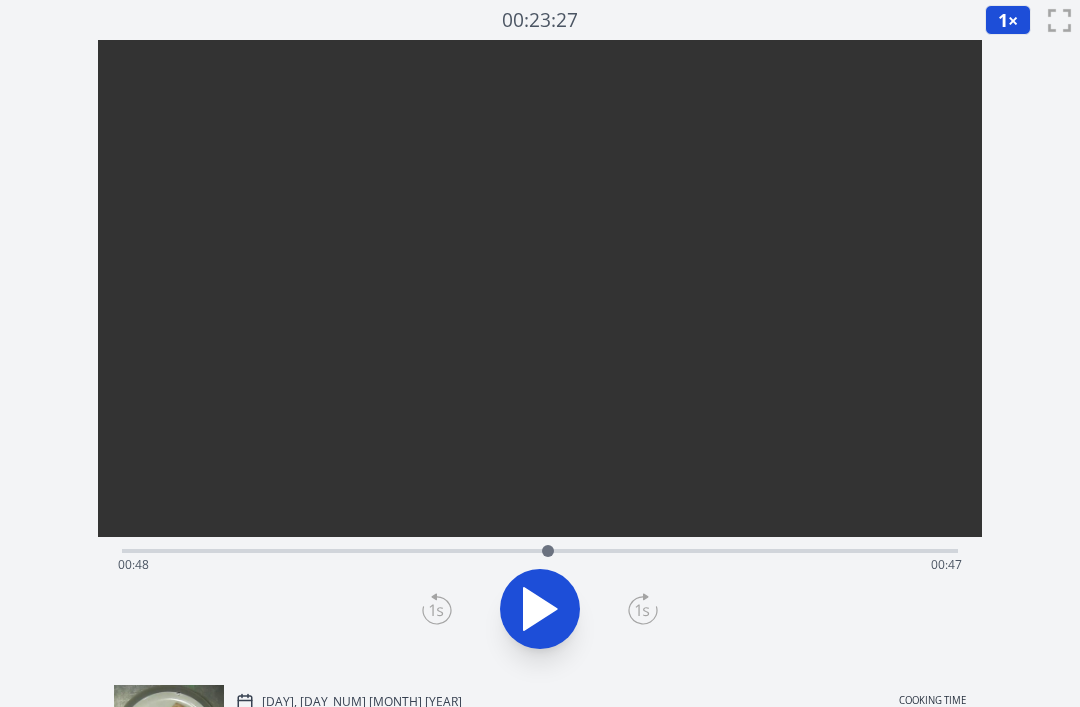 click 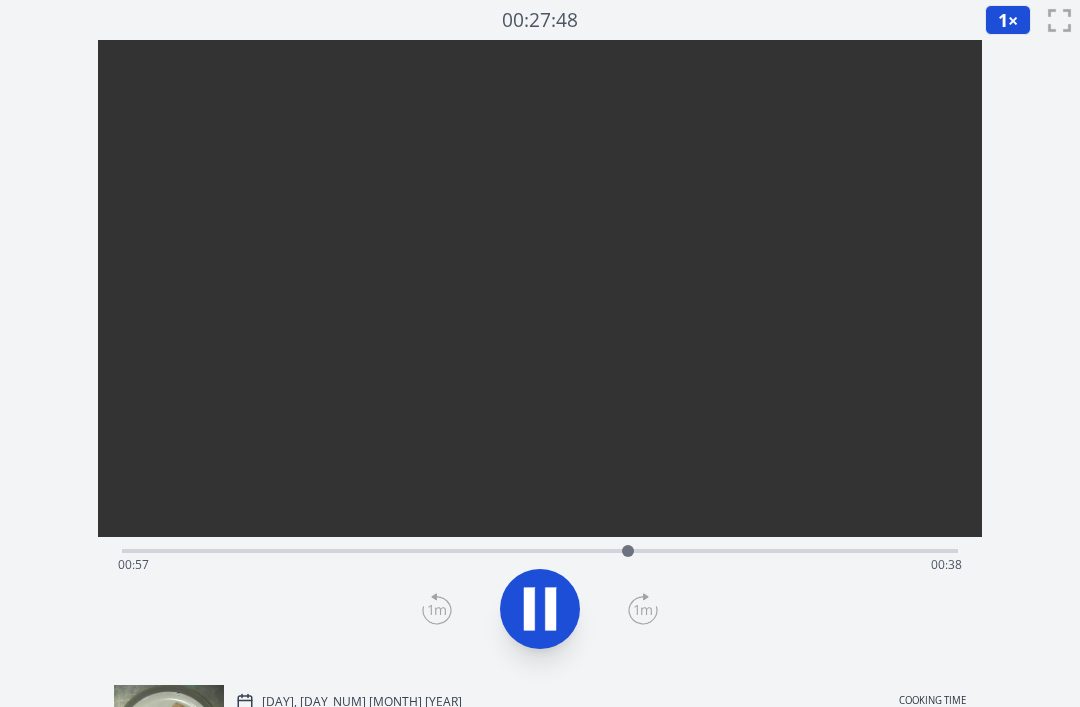 click at bounding box center [540, 609] 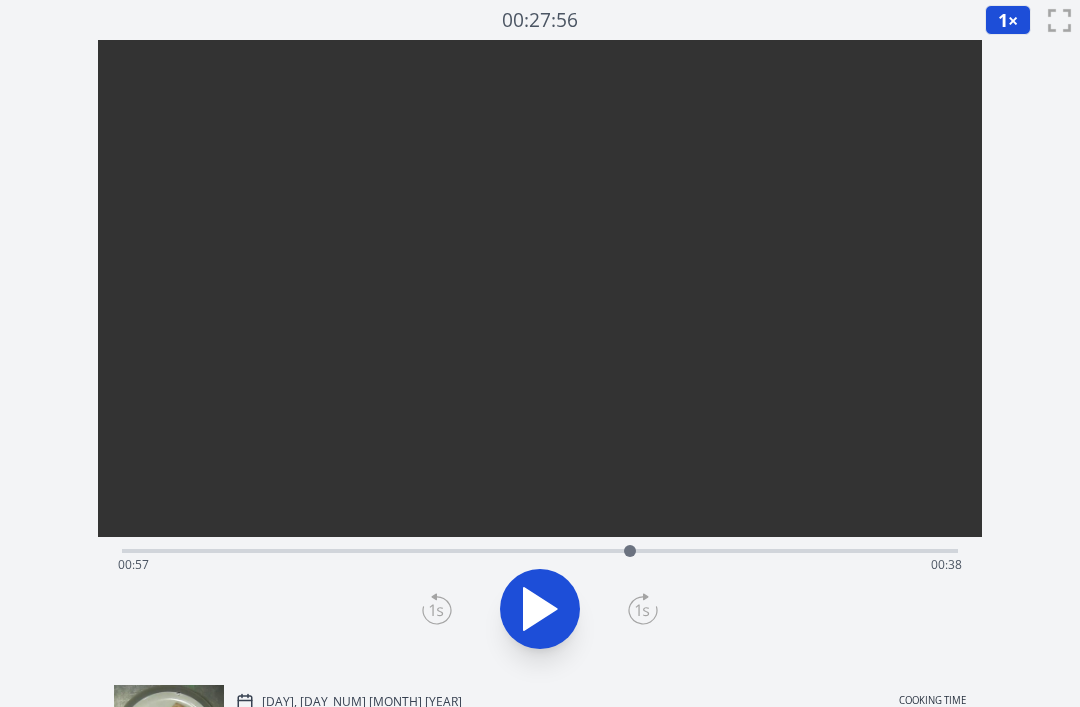click 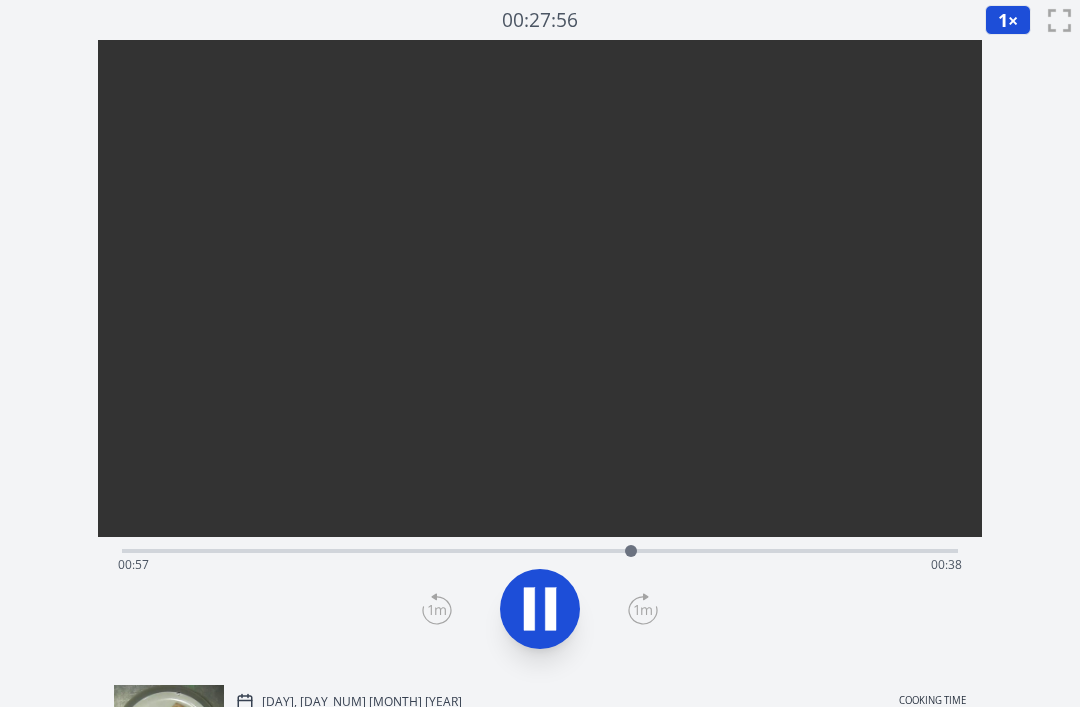 click 